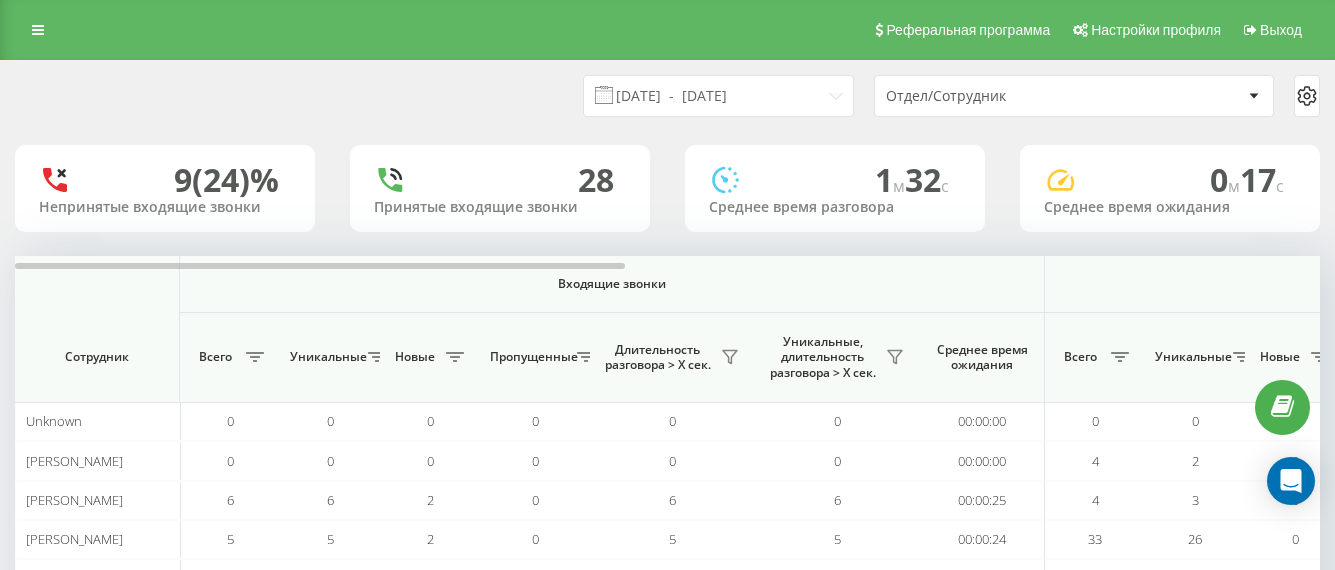 scroll, scrollTop: 0, scrollLeft: 0, axis: both 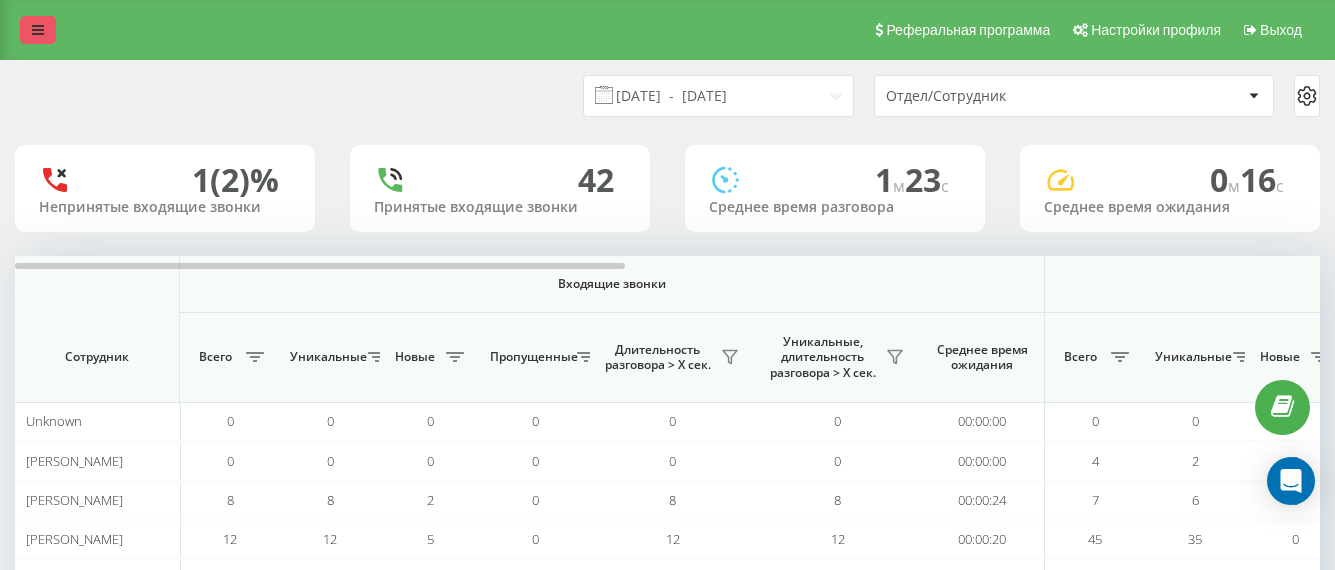 click at bounding box center [38, 30] 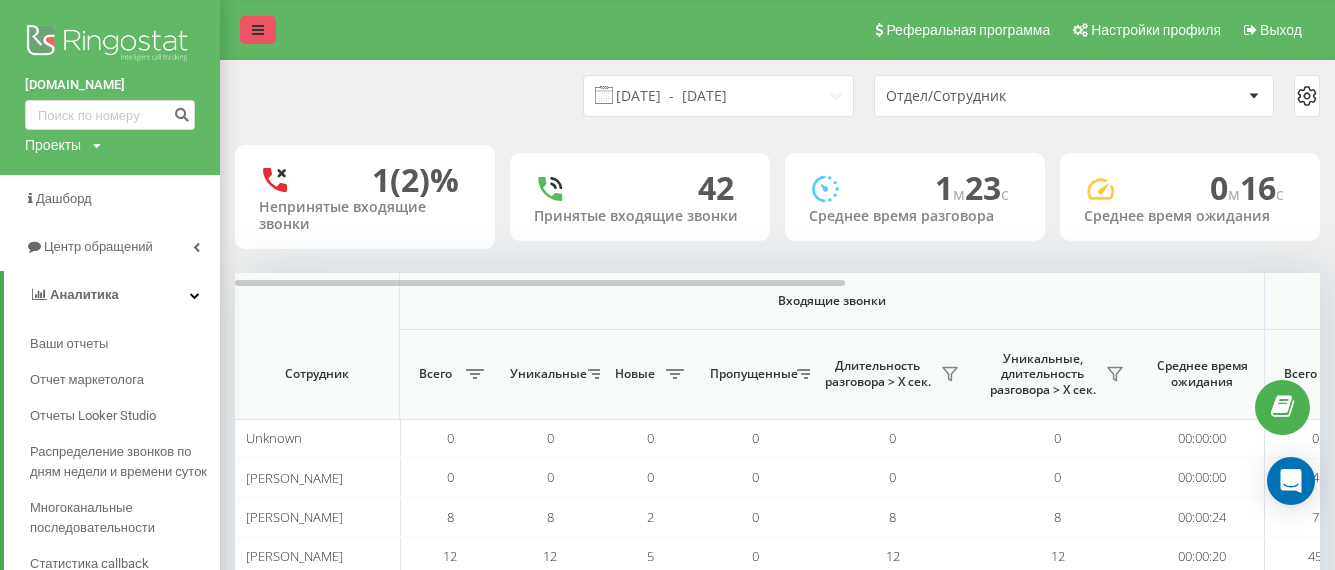 click on "aromateque.com.ua Проекты aromateque.com.ua Дашборд Центр обращений Аналитика Ваши отчеты Отчет маркетолога Отчеты Looker Studio Распределение звонков по дням недели и времени суток Многоканальные последовательности Статистика callback Отчет об эффективности работы сотрудников Сотрудники в реальном времени NEW Mini CRM Маркетплейс интеграций Средства Настройки Реферальная программа Настройки профиля Выход 10.07.2025  -  10.07.2025 Отдел/Сотрудник 1  (2)% Непринятые входящие звонки 42 Принятые входящие звонки 1 м  23 c Среднее время разговора 0 м  16 c Среднее время ожидания Входящие звонки Всего 0" at bounding box center [667, 285] 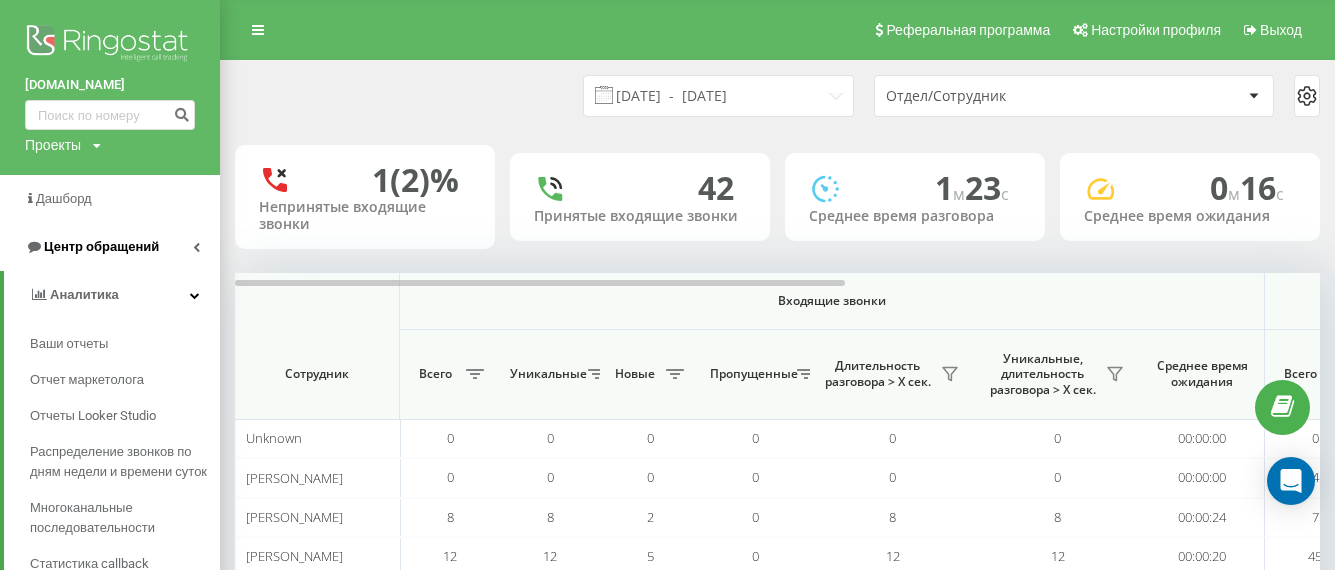 click on "Центр обращений" at bounding box center [101, 246] 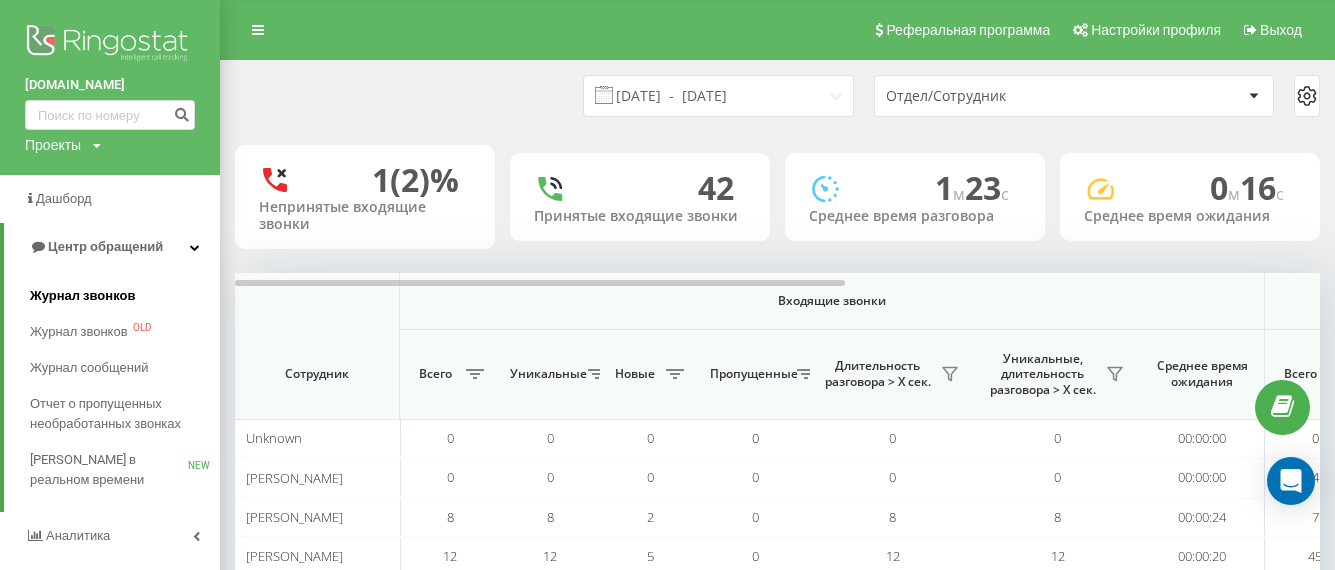 click on "Журнал звонков" at bounding box center (82, 296) 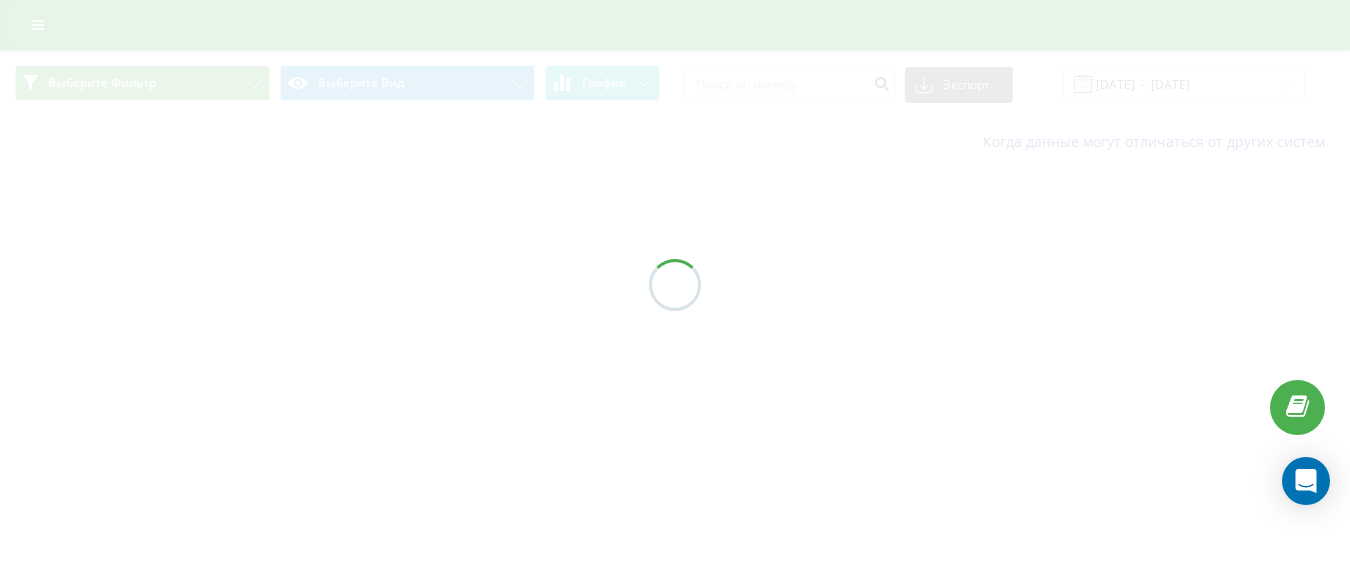 scroll, scrollTop: 0, scrollLeft: 0, axis: both 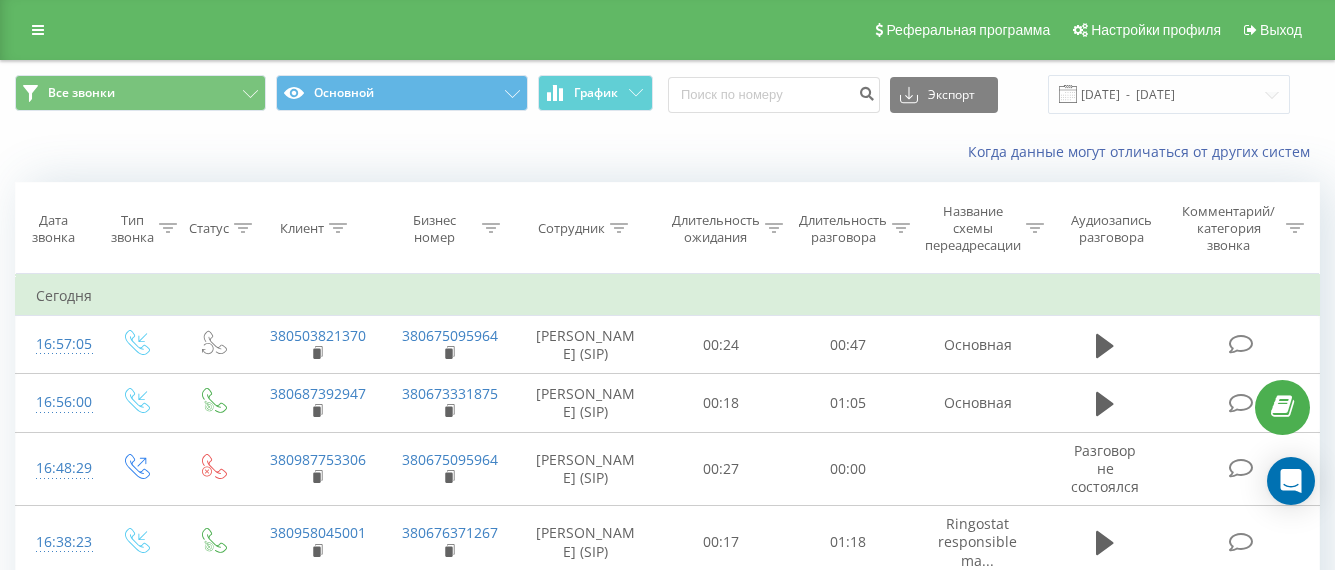 click 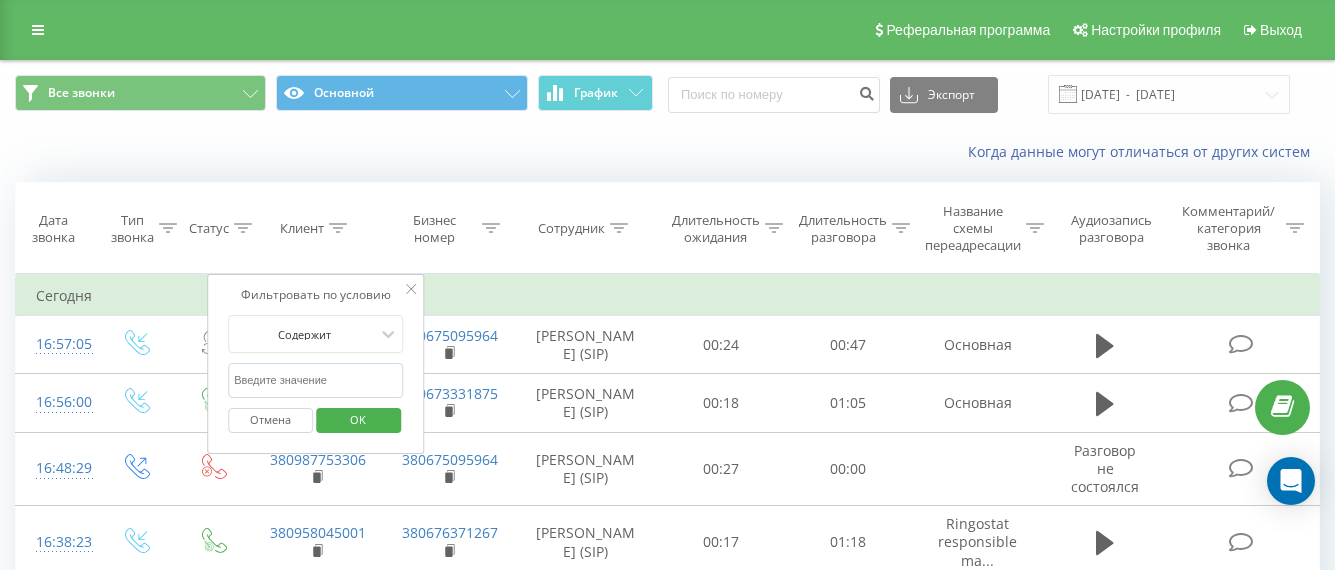 click at bounding box center (316, 380) 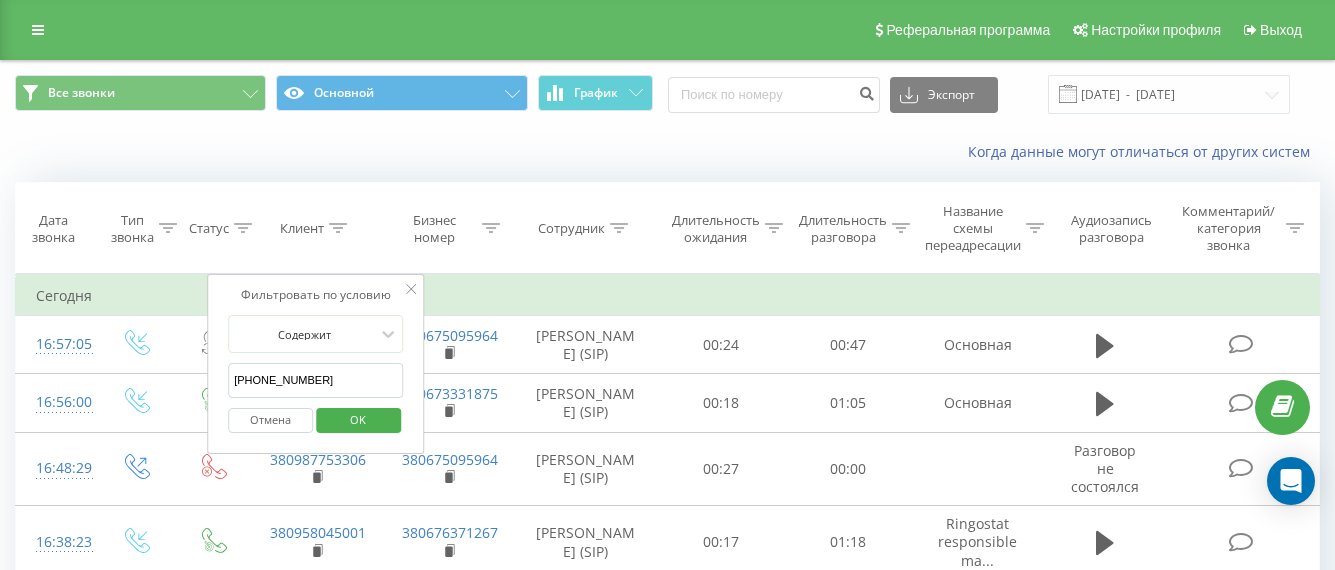 drag, startPoint x: 240, startPoint y: 379, endPoint x: 219, endPoint y: 382, distance: 21.213203 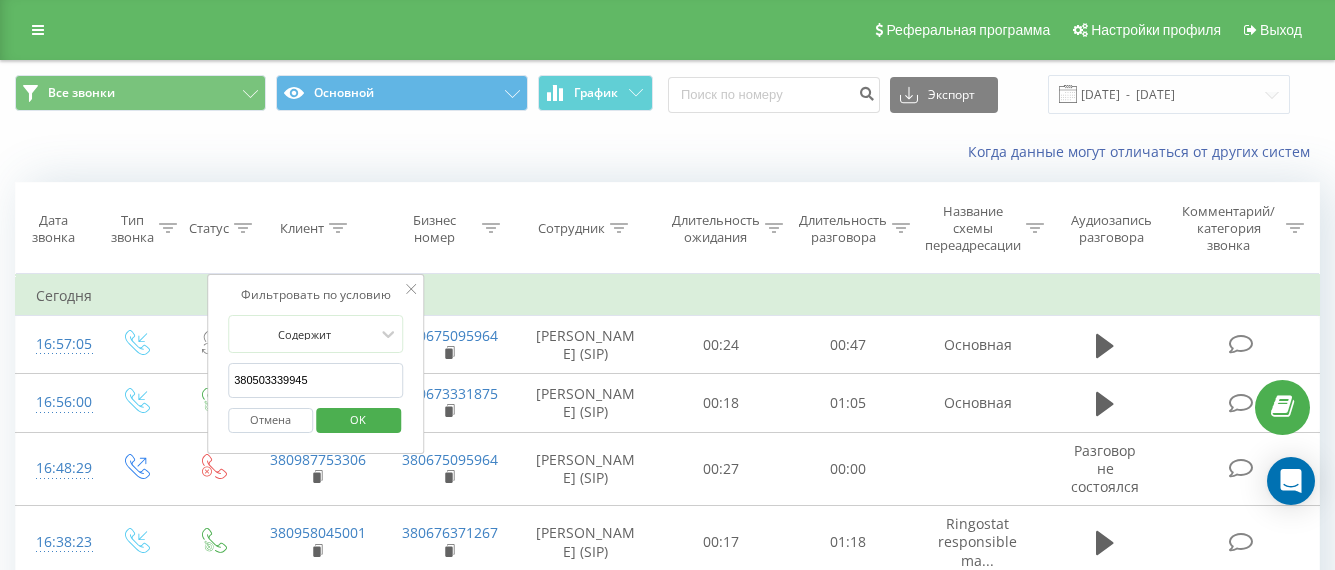 type on "380503339945" 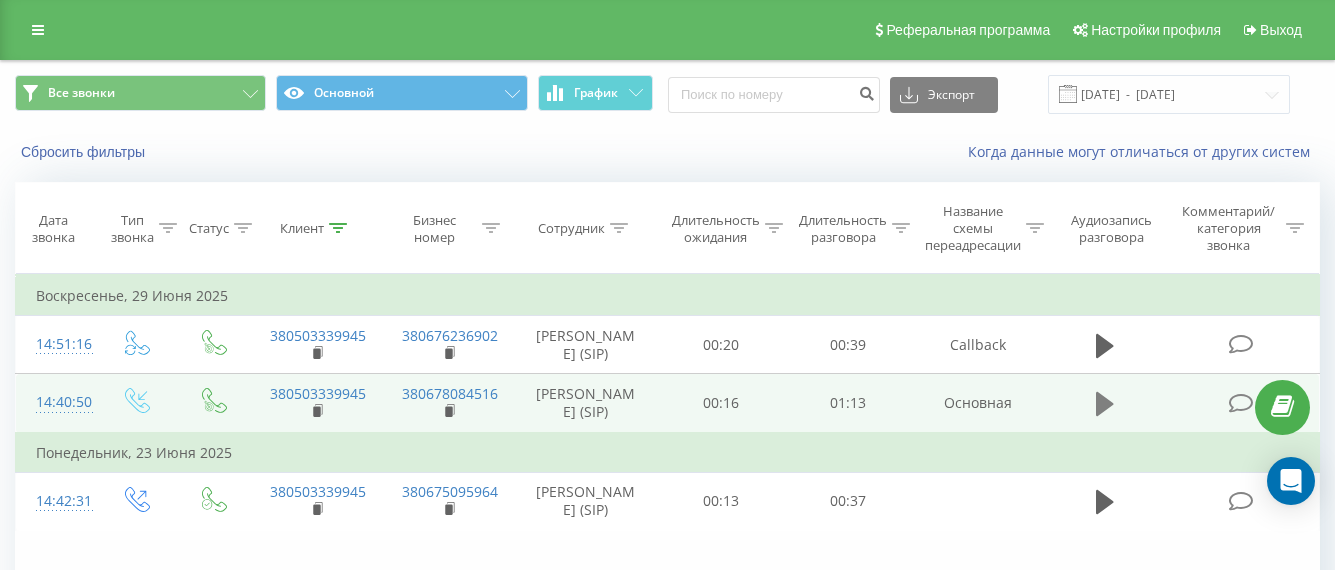 click 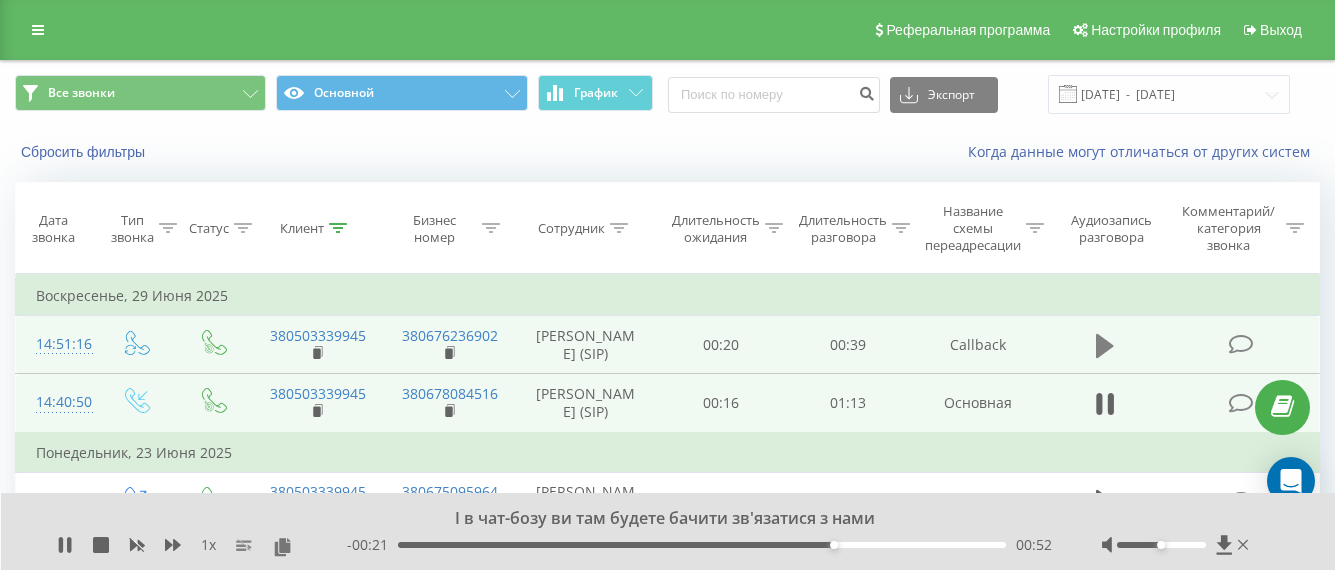 click at bounding box center (1105, 346) 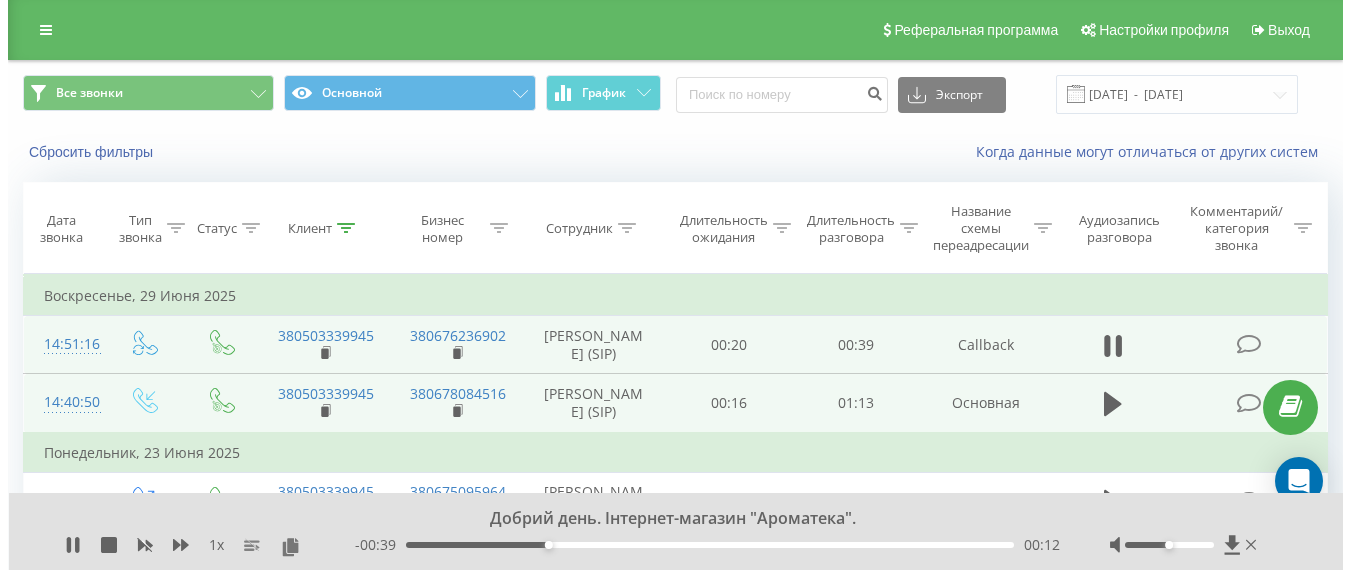 scroll, scrollTop: 100, scrollLeft: 0, axis: vertical 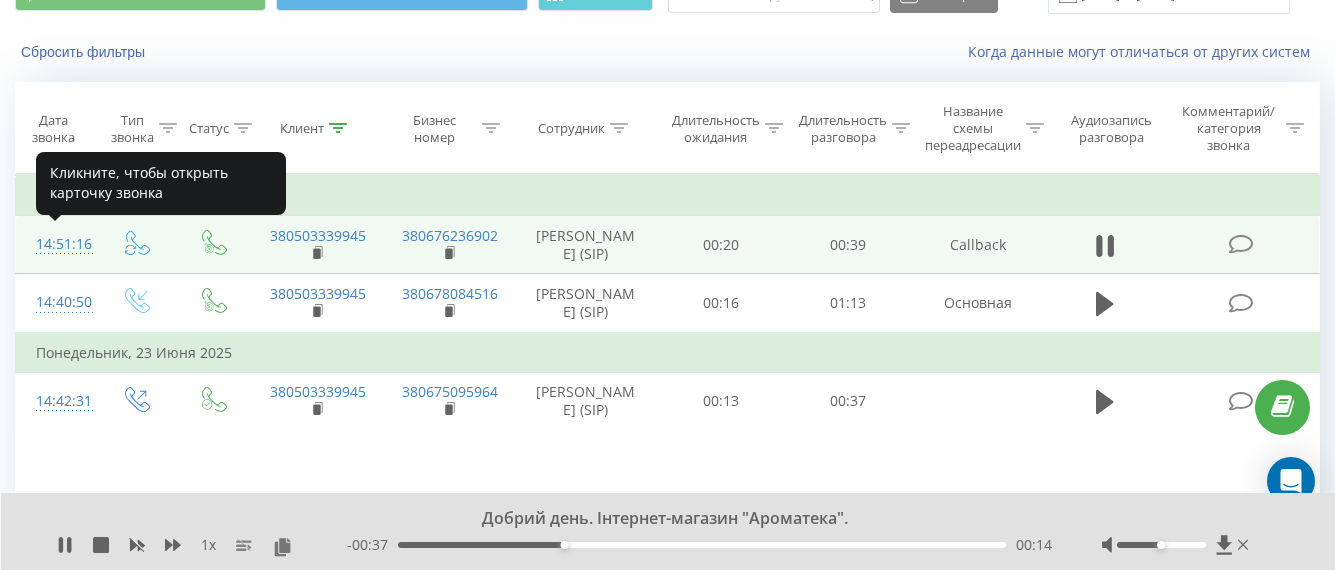 click on "14:51:16" at bounding box center [56, 244] 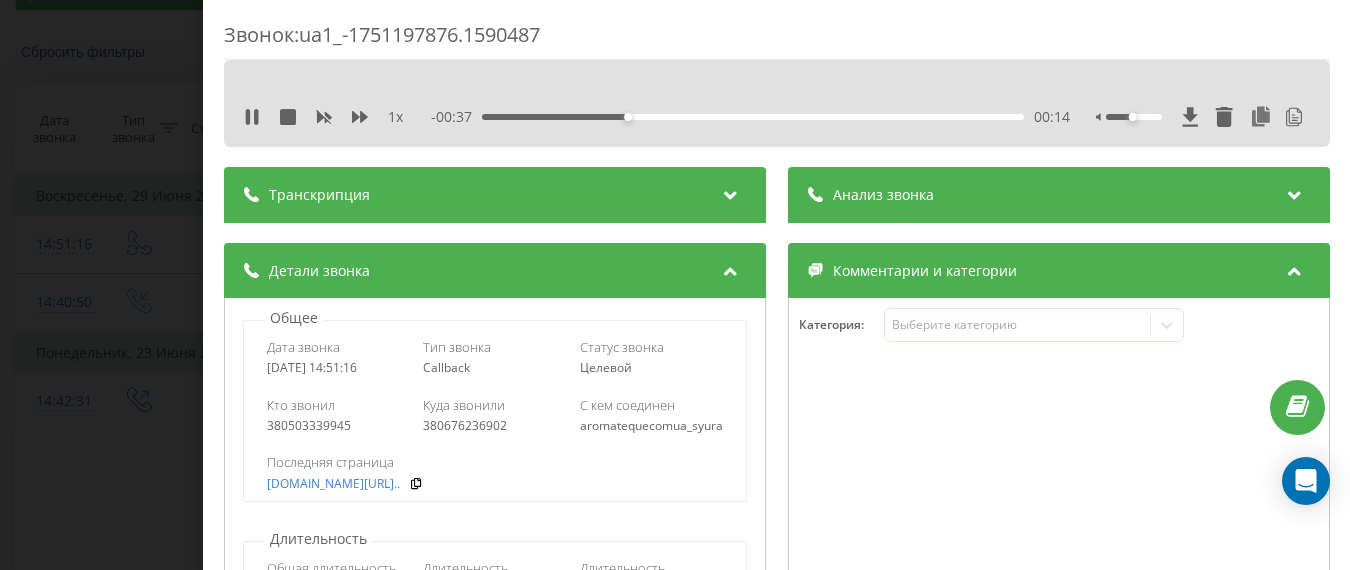 click on "- 00:37 00:14   00:14" at bounding box center [749, 117] 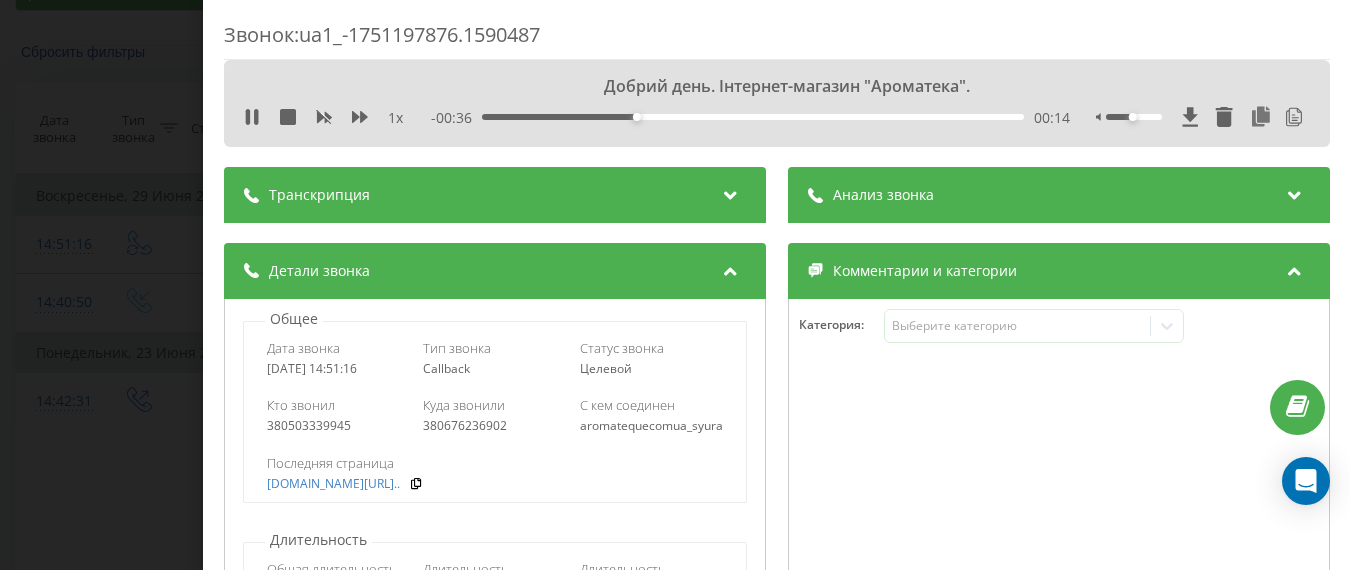click on "Анализ звонка" at bounding box center (1058, 195) 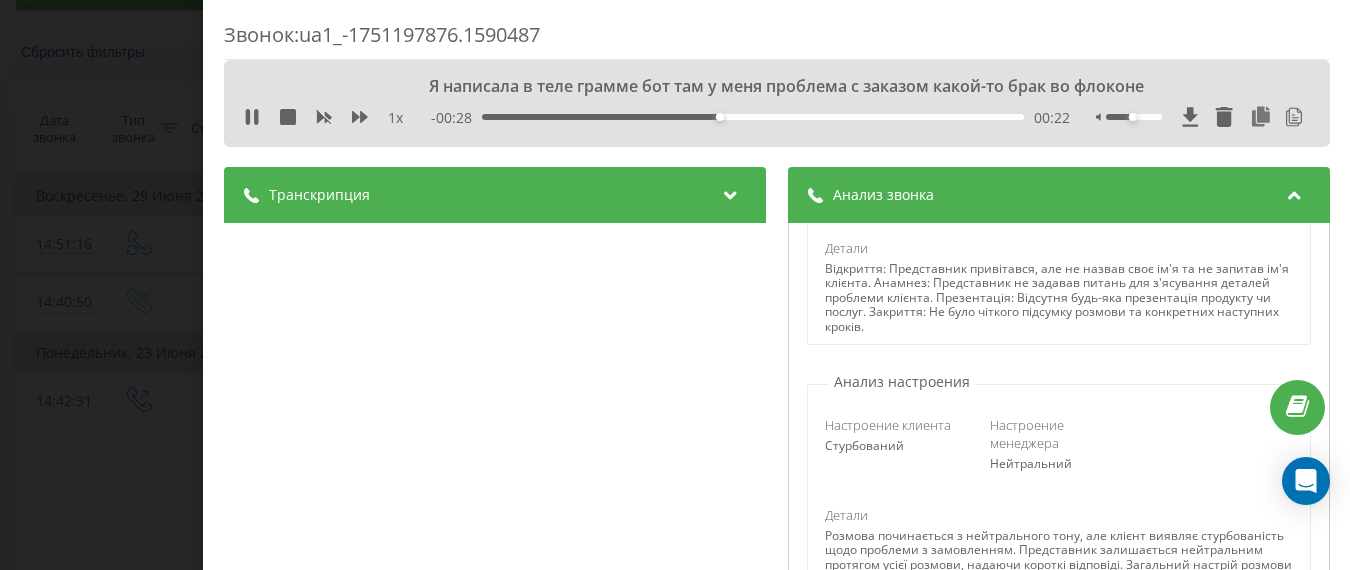 scroll, scrollTop: 543, scrollLeft: 0, axis: vertical 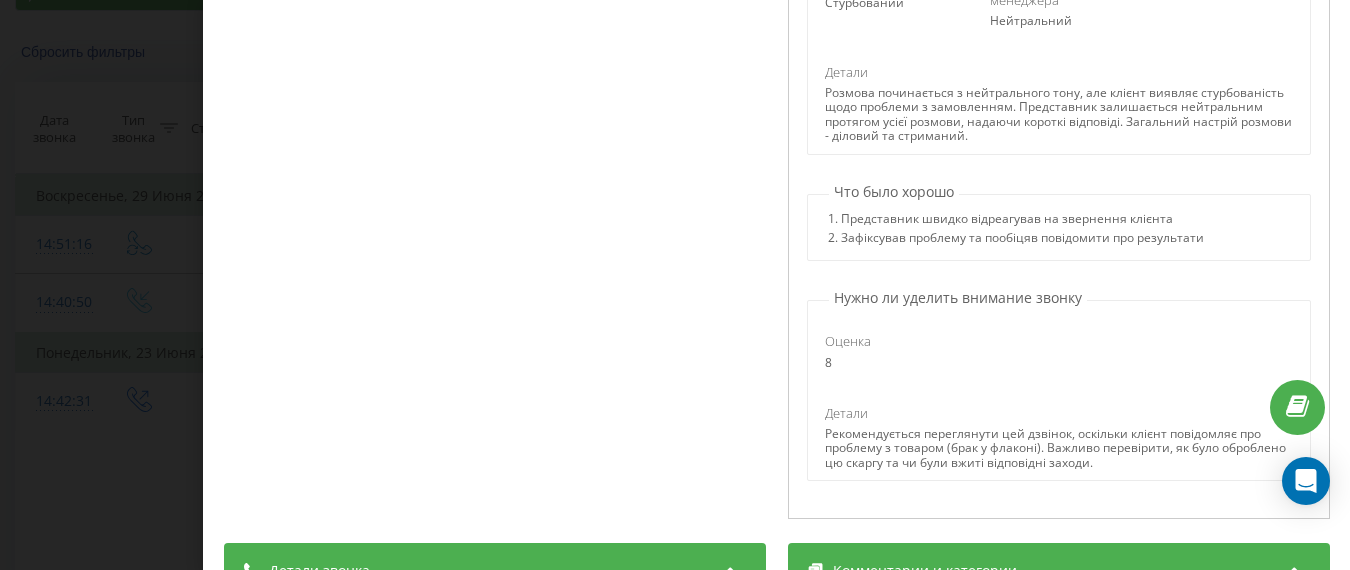 click on "Звонок :  ua1_-1751197876.1590487 Якщо в менеджері дадуть відповідь   1 x  - 00:19 00:31   00:31   Транскрипция 00:00 Добрий день. Інтернет-магазин "Ароматека". 00:00 Дякую за перегляд! 00:12 Алло? Здравствуйте. 00:18 А, да я оставляла щас заявку просто потому что 00:21 Я написала в теле грамме бот там у меня проблема с заказом какой-то брак во флоконе 00:26 Я хотела уточнить, там получили ли фотографию в видео? 00:30 Якщо в менеджері дадуть відповідь 00:35 Поняла. Сколько примеров ждать и сегодня не ждать? Правильно 00:36 Дякую 00:39 Сегодня выходной или нет? 00:41 Зараз ми зафіксуємо і також повідомимо 00:46 00:47 AI" at bounding box center (675, 285) 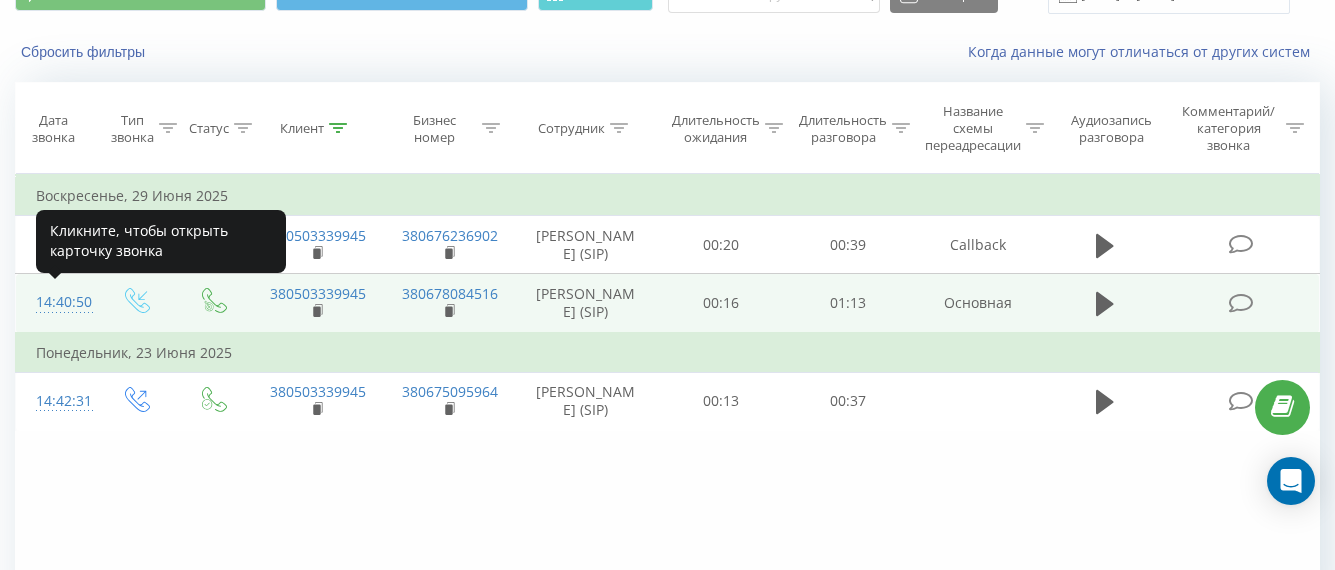 click on "14:40:50" at bounding box center (56, 302) 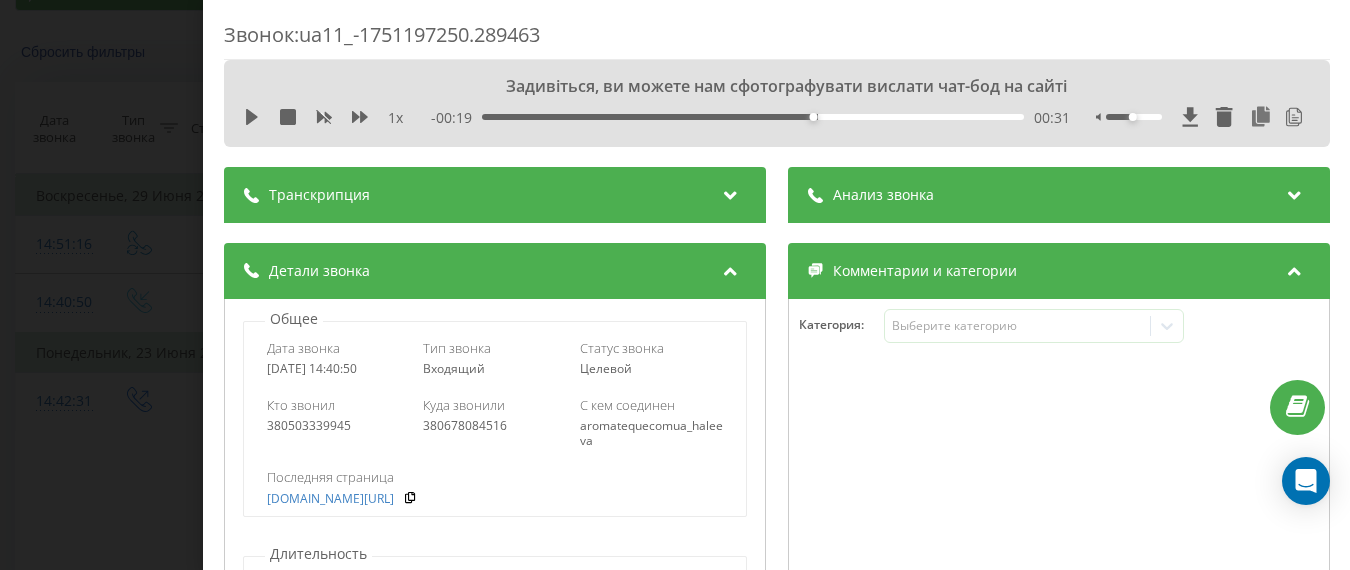 click on "Анализ звонка" at bounding box center [1058, 195] 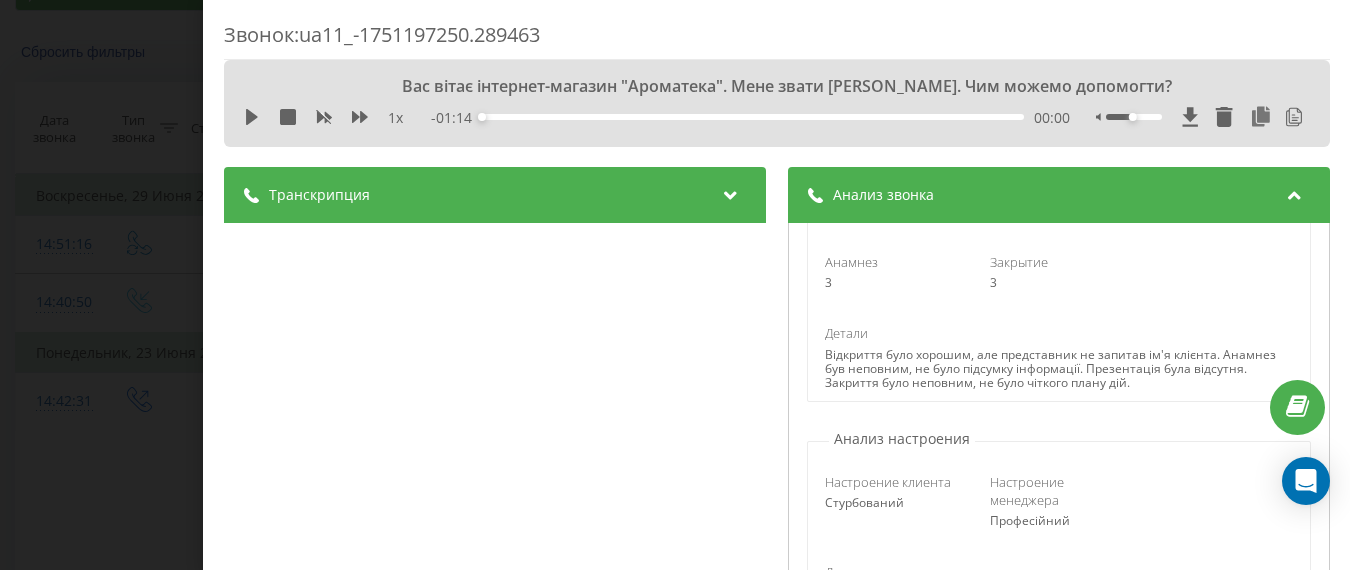 scroll, scrollTop: 519, scrollLeft: 0, axis: vertical 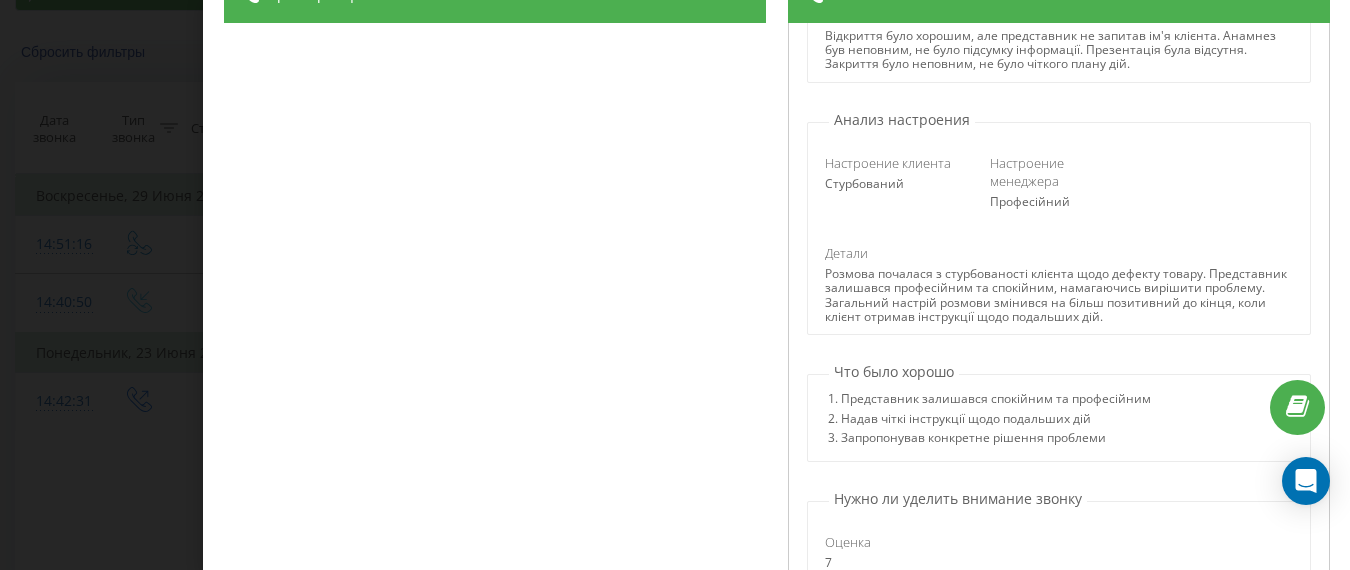 click on "Звонок :  ua11_-1751197250.289463 Вас вітає інтернет-магазин "Ароматека". Мене звати Інна. Чим можемо допомогти?   1 x  - 01:14 00:00   00:00   Транскрипция 00:00 Вас вітає інтернет-магазин "Ароматека". Мене звати Інна. Чим можемо допомогти? 00:00 Здравствуйте. Такая ситуация: я заказывала флор наркотик 50 милитров, вот вчера была на почте - ну мы подарили сегодня именинник распаковал и внутри на слоконе какой-то браг то есть там внутри пузырь именно в стекле не в жидкости 00:09 Так 00:24 і якась така лінія не снаружи, а буквально знутри флакону. 00:30 00:30 00:39 Хорошо 00:40 00:41 00:46 00:50 00:50 00:57 Все понятно AI" at bounding box center [675, 285] 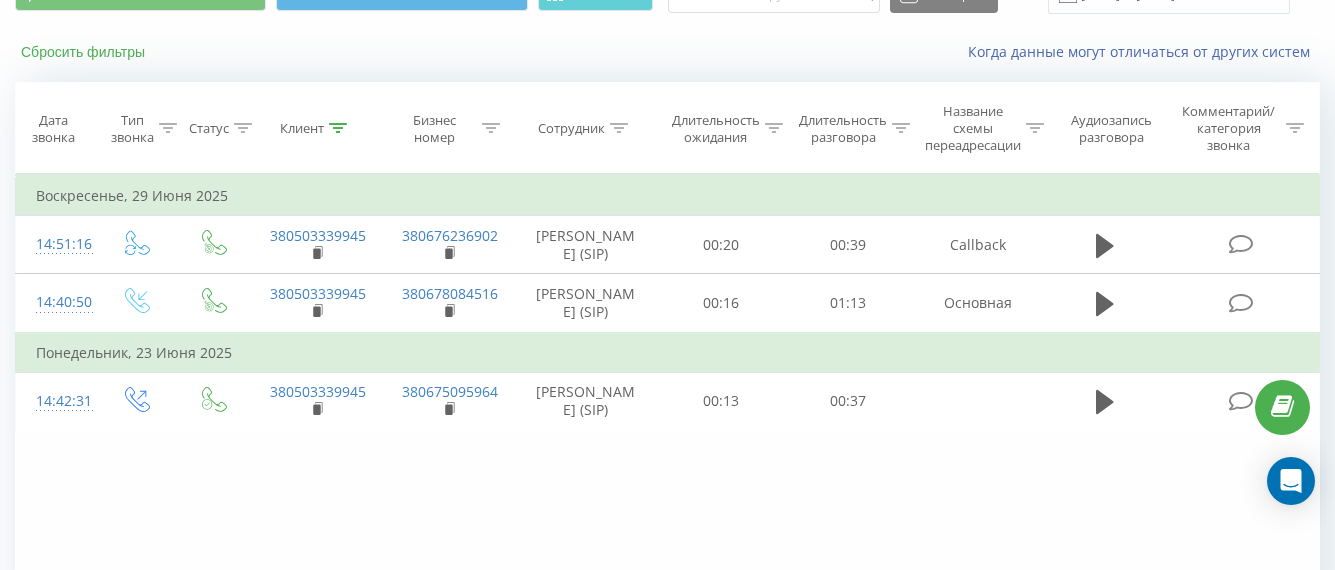 scroll, scrollTop: 0, scrollLeft: 0, axis: both 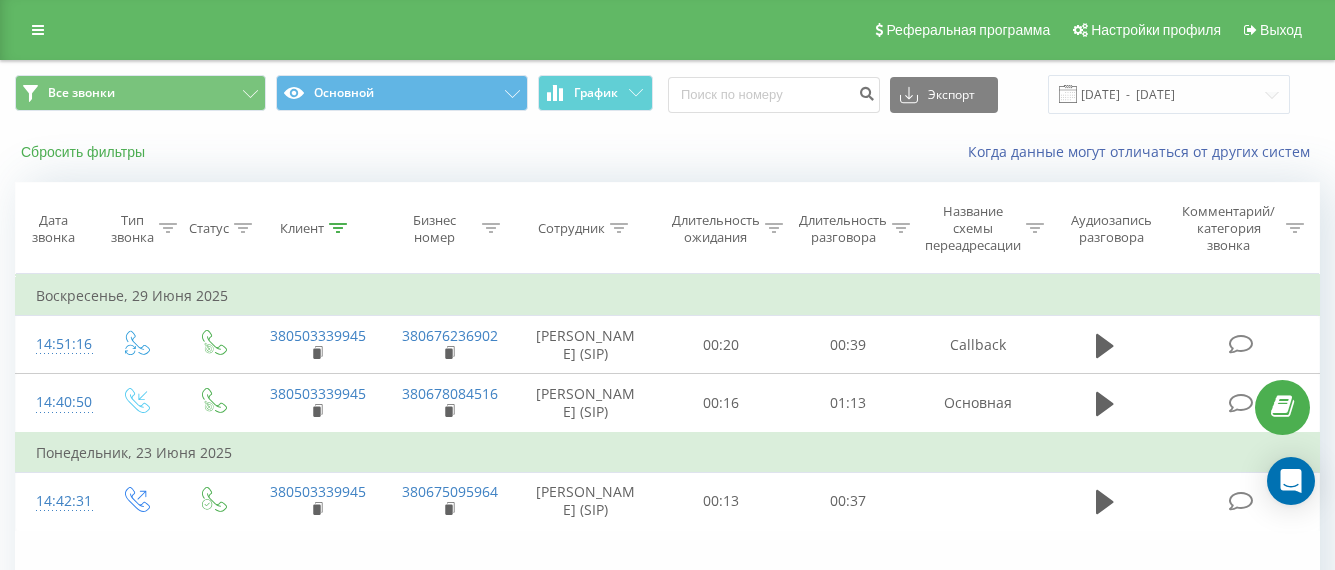 click on "Сбросить фильтры" at bounding box center (85, 152) 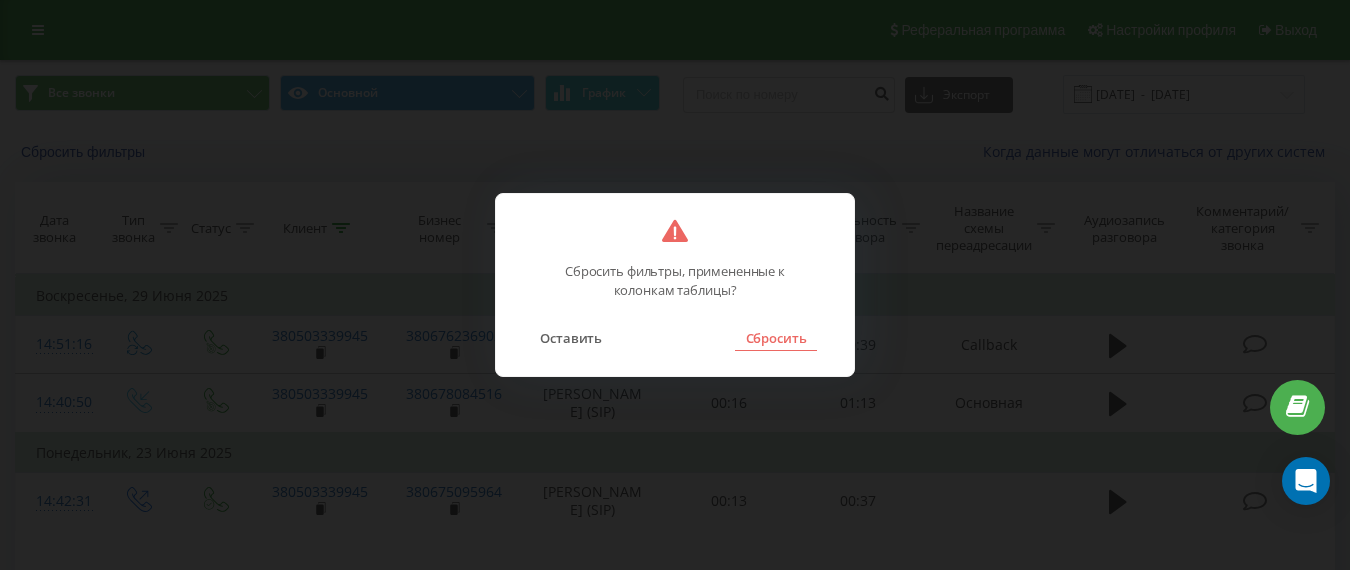 click on "Сбросить" at bounding box center [775, 338] 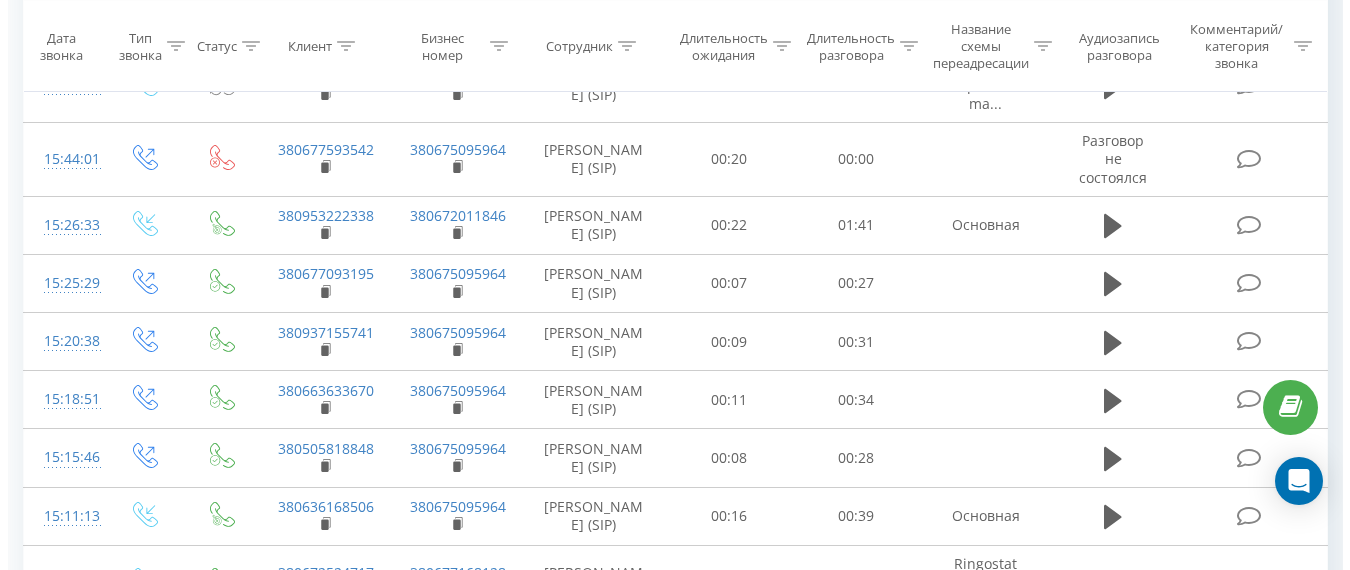 scroll, scrollTop: 1200, scrollLeft: 0, axis: vertical 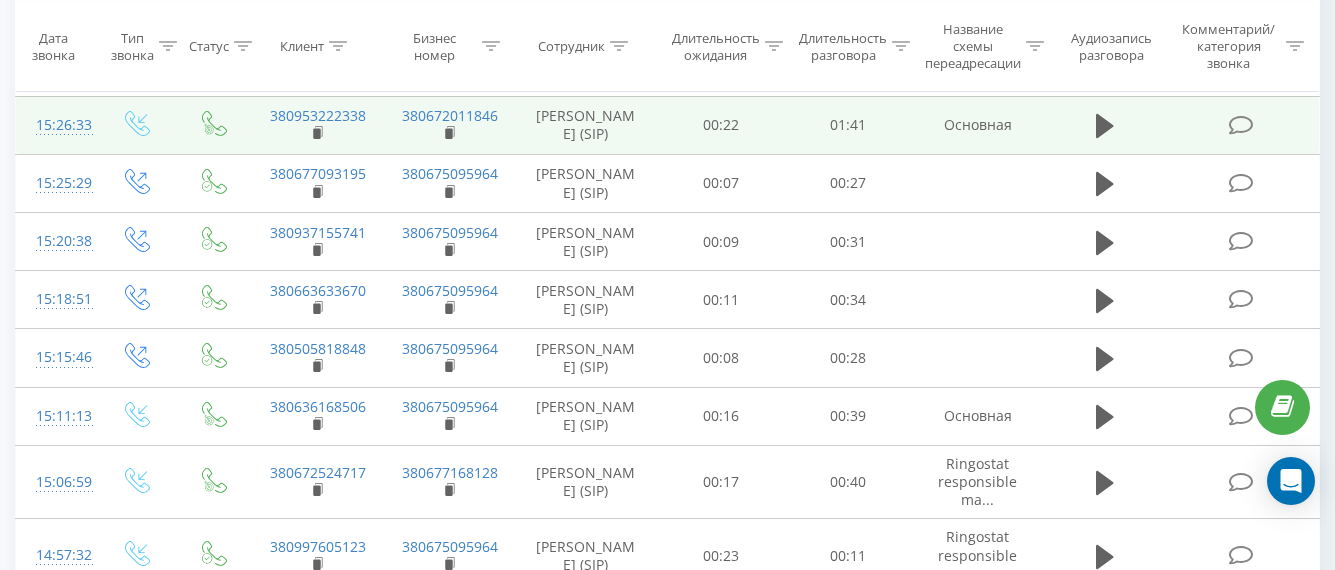 click on "15:26:33" at bounding box center (56, 125) 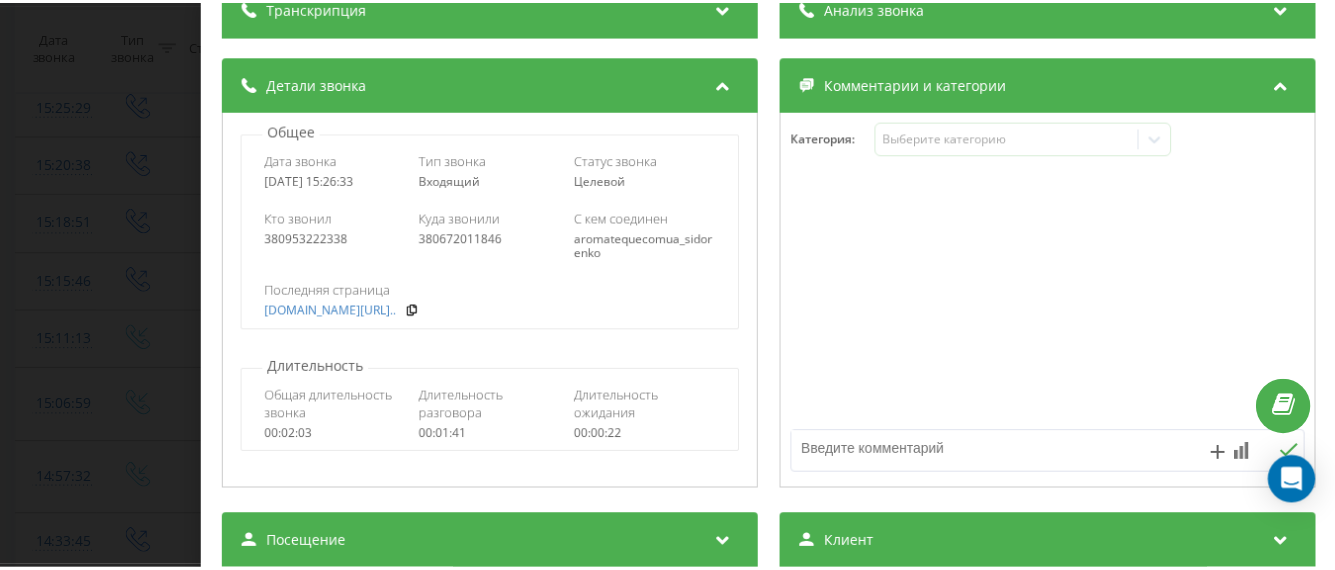 scroll, scrollTop: 0, scrollLeft: 0, axis: both 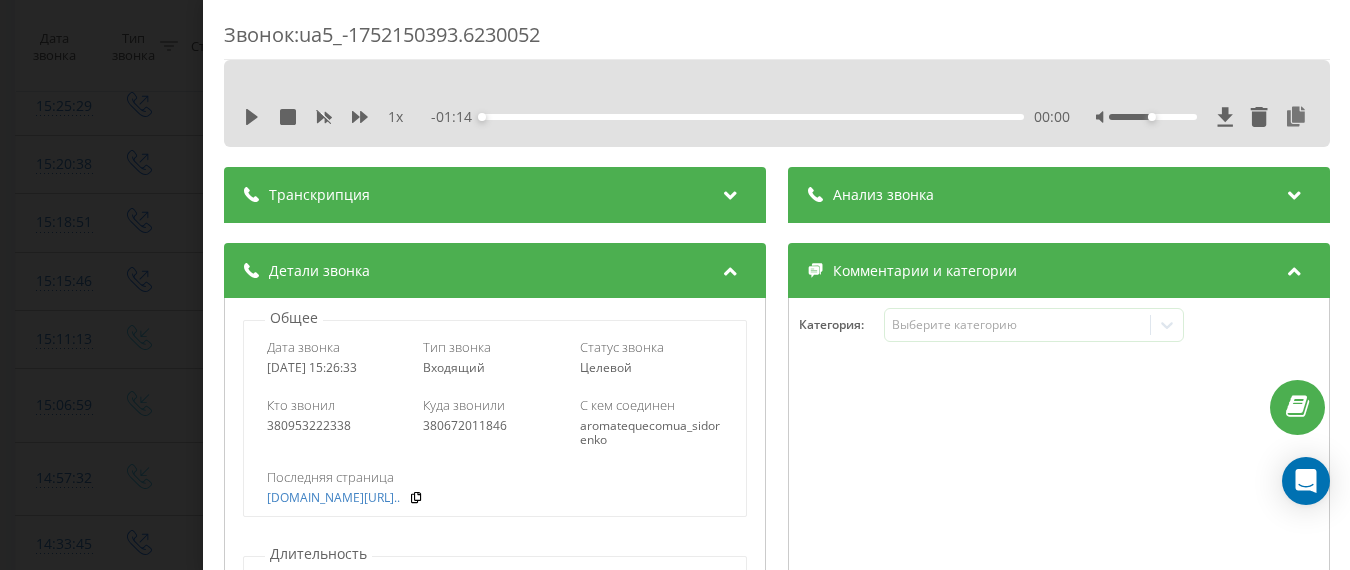 click on "Анализ звонка" at bounding box center [882, 195] 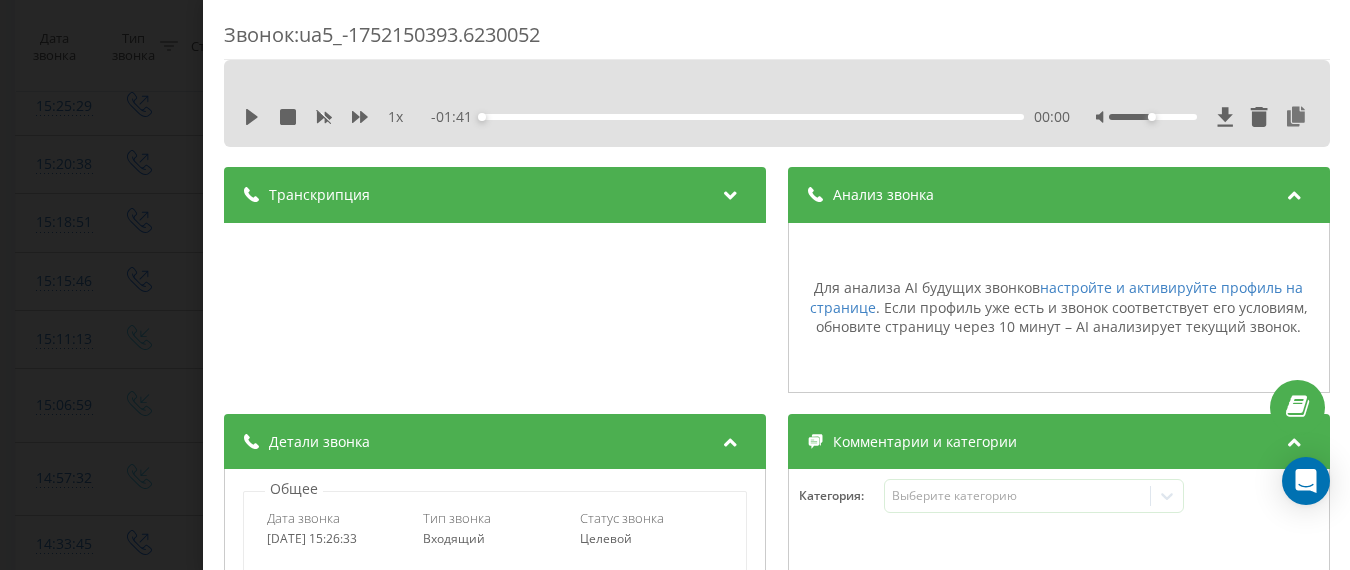click on "Звонок :  ua5_-1752150393.6230052   1 x  - 01:41 00:00   00:00   Транскрипция Для анализа AI будущих звонков  настройте и активируйте профиль на странице . Если профиль уже есть и звонок соответствует его условиям, обновите страницу через 10 минут – AI анализирует текущий звонок. Анализ звонка Для анализа AI будущих звонков  настройте и активируйте профиль на странице . Если профиль уже есть и звонок соответствует его условиям, обновите страницу через 10 минут – AI анализирует текущий звонок. Детали звонка Общее Дата звонка 2025-07-10 15:26:33 Тип звонка Входящий Статус звонка Целевой 380953222338" at bounding box center (675, 285) 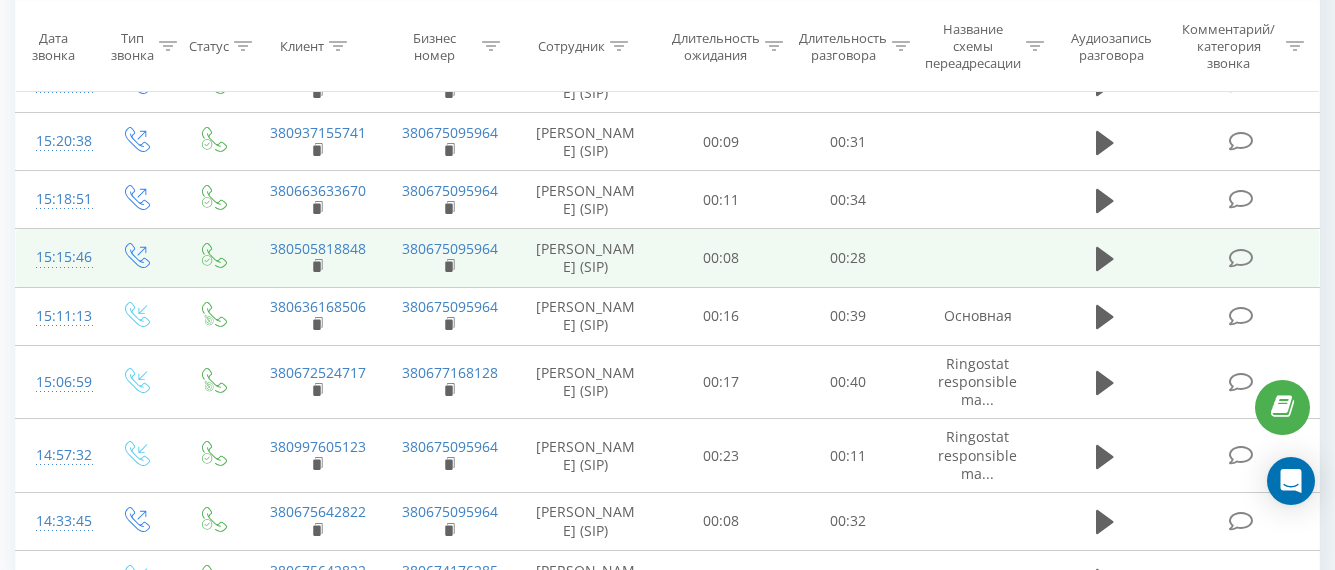 scroll, scrollTop: 1400, scrollLeft: 0, axis: vertical 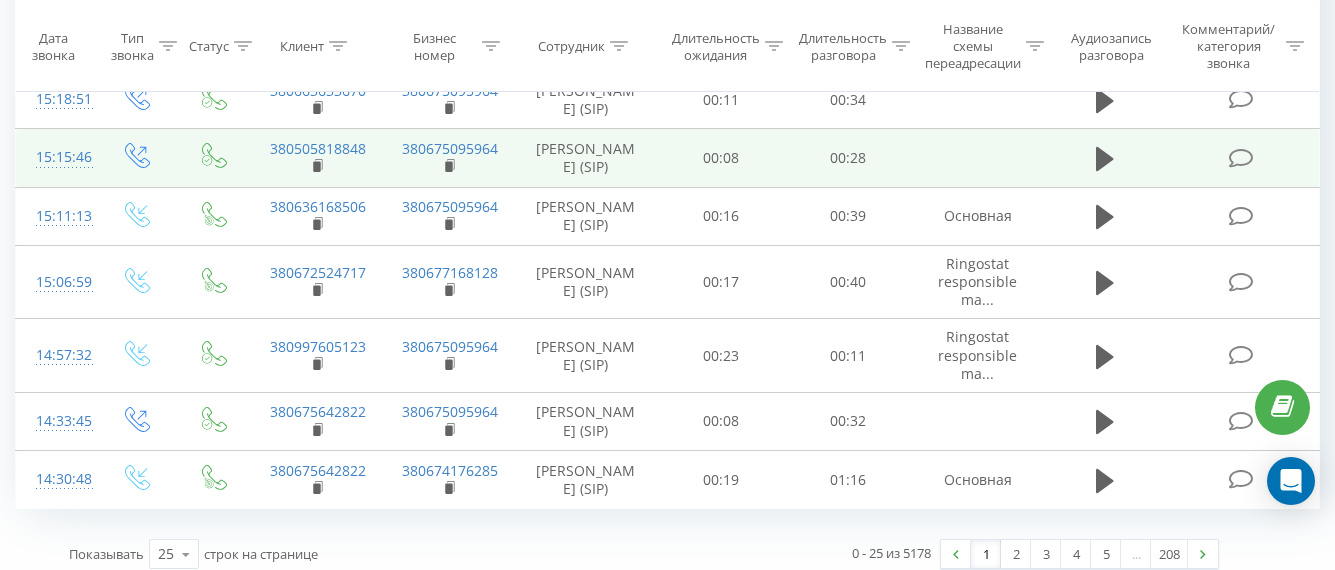 click on "15:15:46" at bounding box center (56, 157) 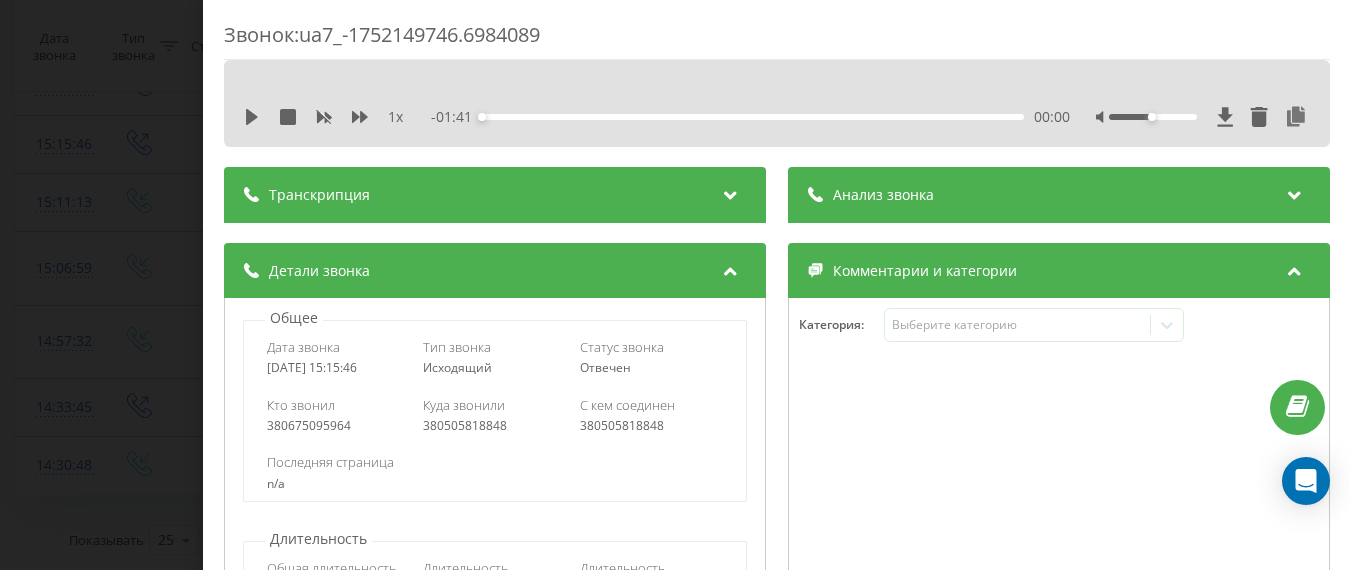 click on "Анализ звонка" at bounding box center (1058, 195) 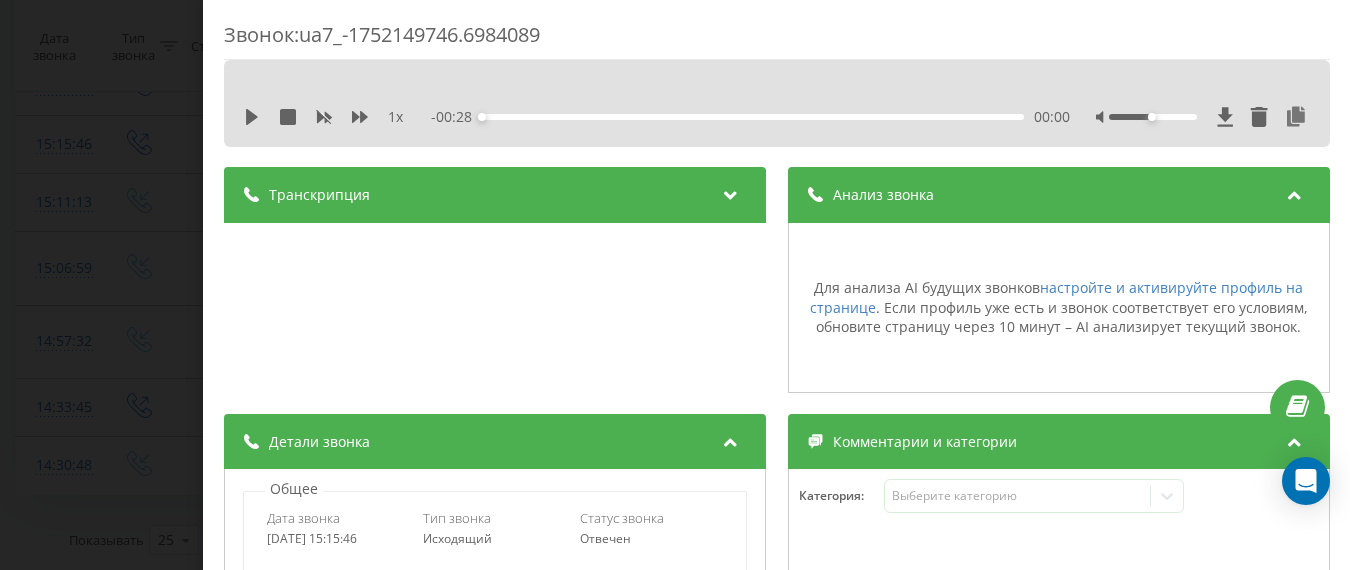 click on "Звонок :  ua7_-1752149746.6984089   1 x  - 00:28 00:00   00:00   Транскрипция Для анализа AI будущих звонков  настройте и активируйте профиль на странице . Если профиль уже есть и звонок соответствует его условиям, обновите страницу через 10 минут – AI анализирует текущий звонок. Анализ звонка Для анализа AI будущих звонков  настройте и активируйте профиль на странице . Если профиль уже есть и звонок соответствует его условиям, обновите страницу через 10 минут – AI анализирует текущий звонок. Детали звонка Общее Дата звонка 2025-07-10 15:15:46 Тип звонка Исходящий Статус звонка Отвечен n/a : n/a 0" at bounding box center [675, 285] 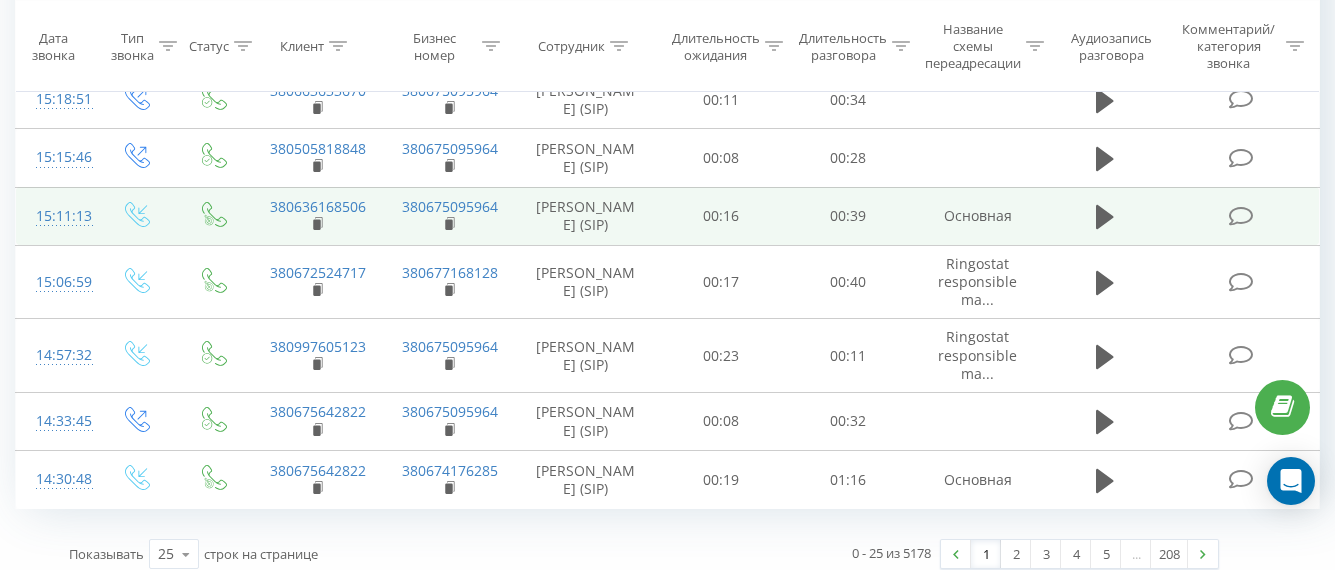 scroll, scrollTop: 1568, scrollLeft: 0, axis: vertical 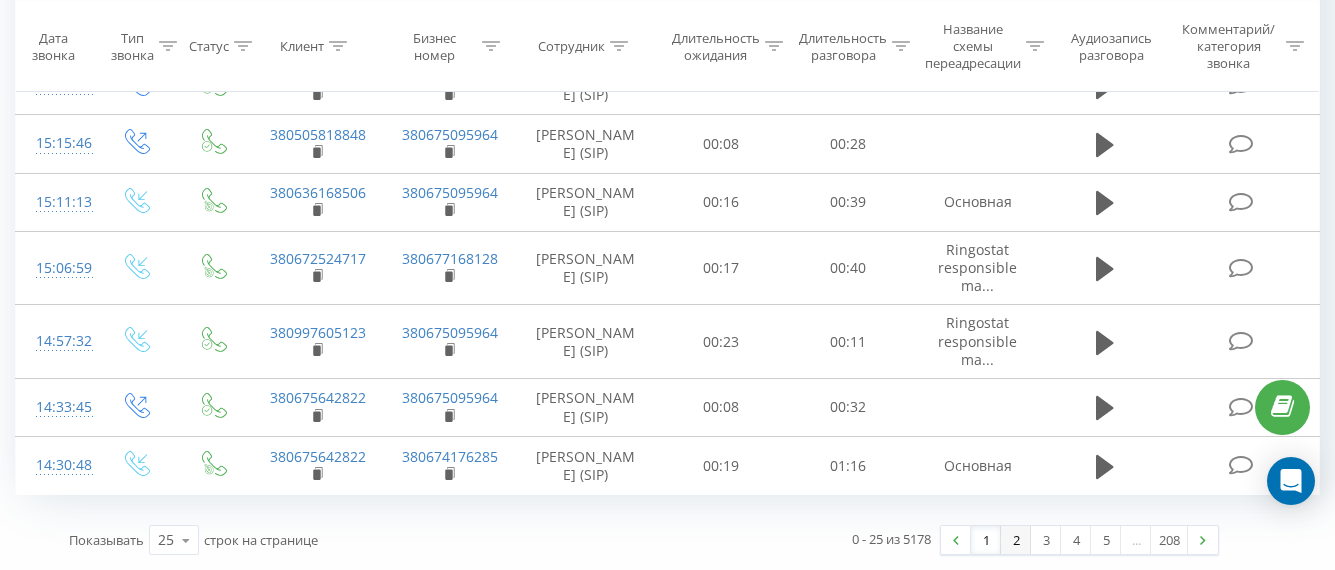 click on "2" at bounding box center (1016, 540) 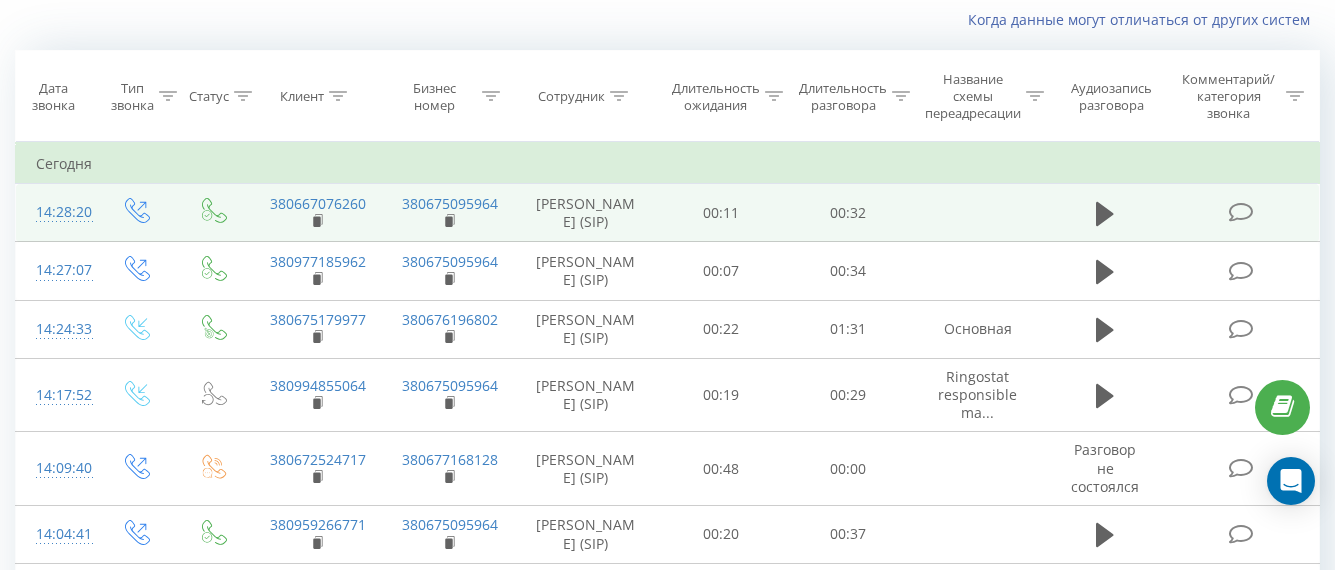 scroll, scrollTop: 232, scrollLeft: 0, axis: vertical 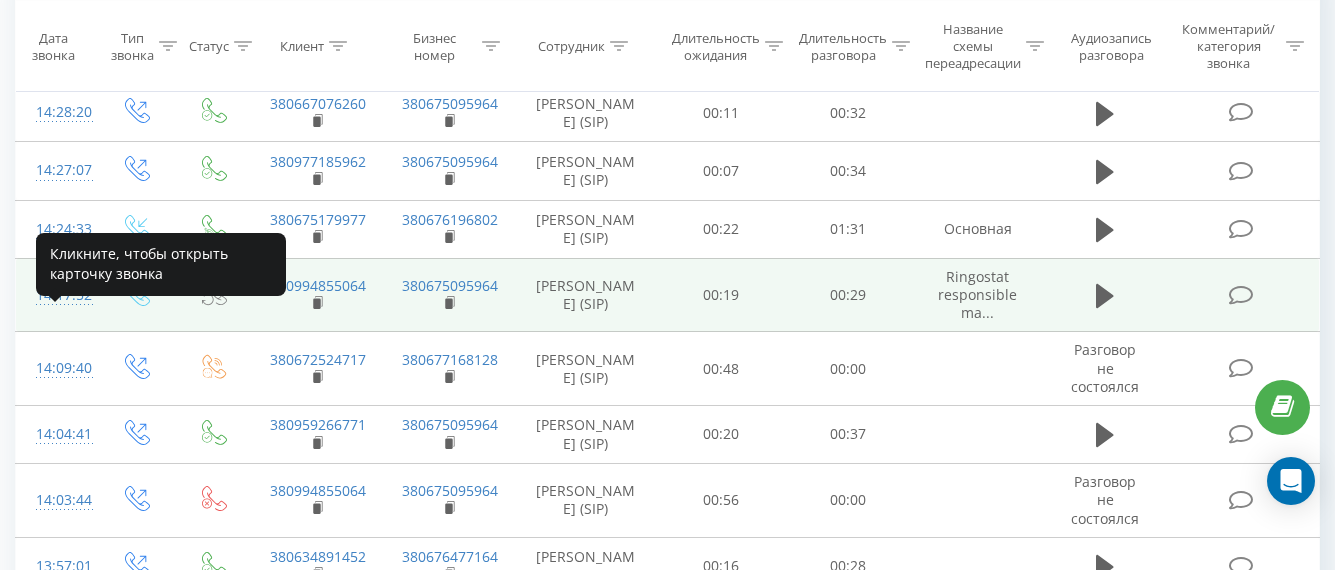 click on "14:17:52" at bounding box center (56, 295) 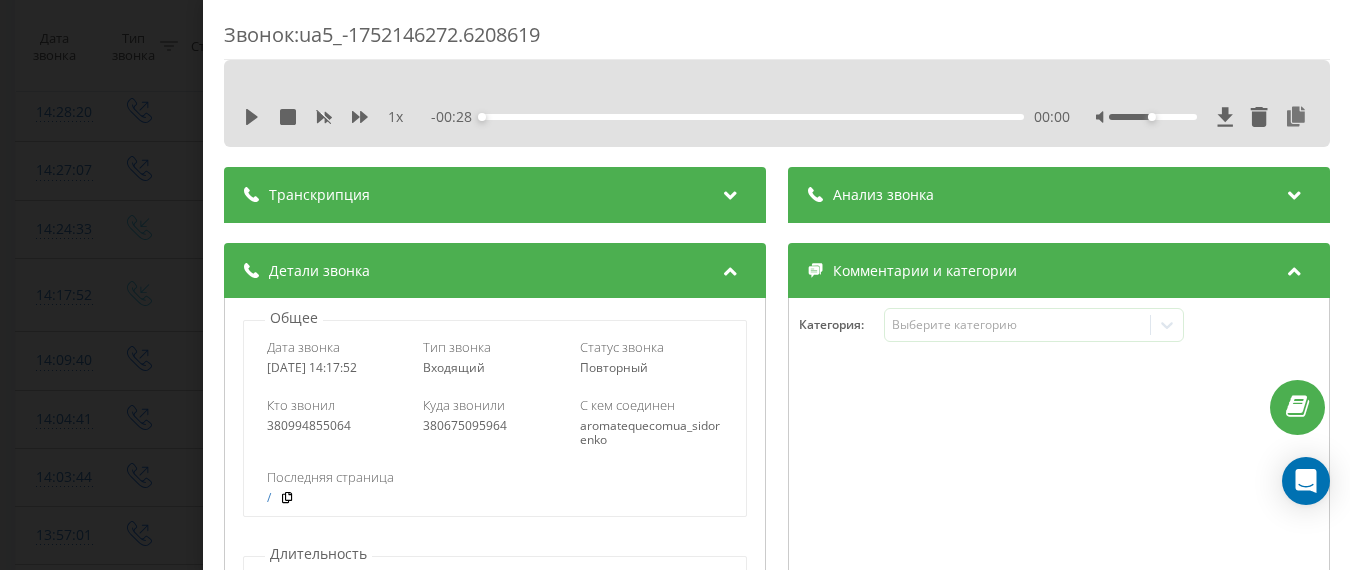 click on "Анализ звонка" at bounding box center (882, 195) 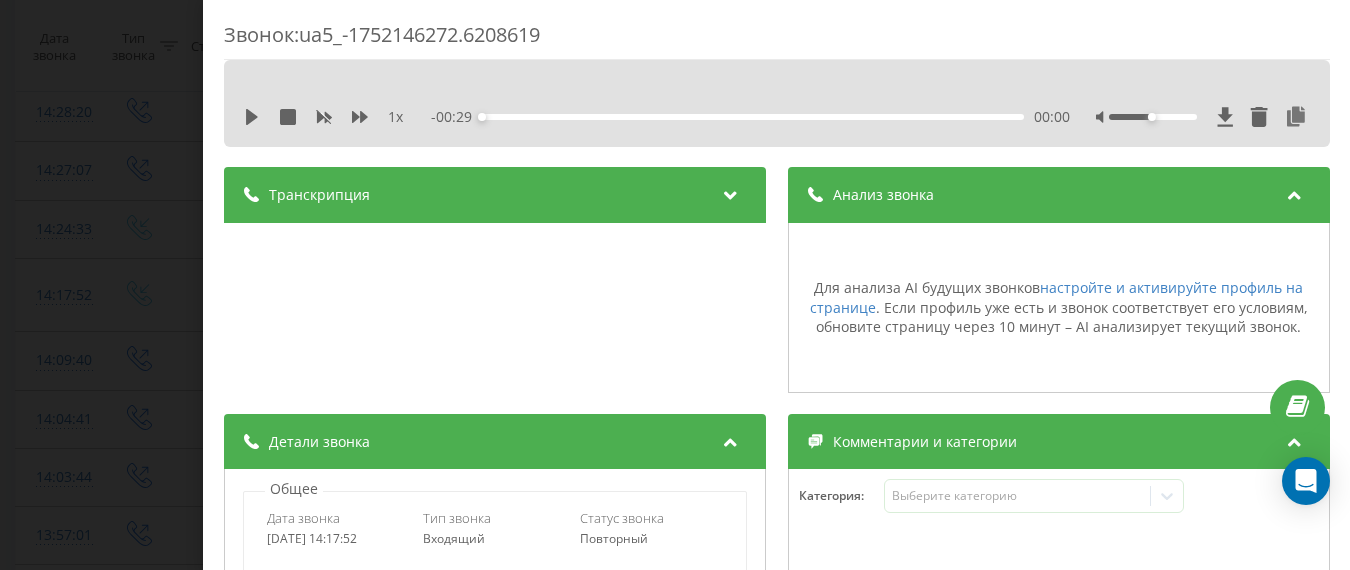 click on "Звонок :  ua5_-1752146272.6208619   1 x  - 00:29 00:00   00:00   Транскрипция Для анализа AI будущих звонков  настройте и активируйте профиль на странице . Если профиль уже есть и звонок соответствует его условиям, обновите страницу через 10 минут – AI анализирует текущий звонок. Анализ звонка Для анализа AI будущих звонков  настройте и активируйте профиль на странице . Если профиль уже есть и звонок соответствует его условиям, обновите страницу через 10 минут – AI анализирует текущий звонок. Детали звонка Общее Дата звонка 2025-07-10 14:17:52 Тип звонка Входящий Статус звонка Повторный / : n/a /" at bounding box center (675, 285) 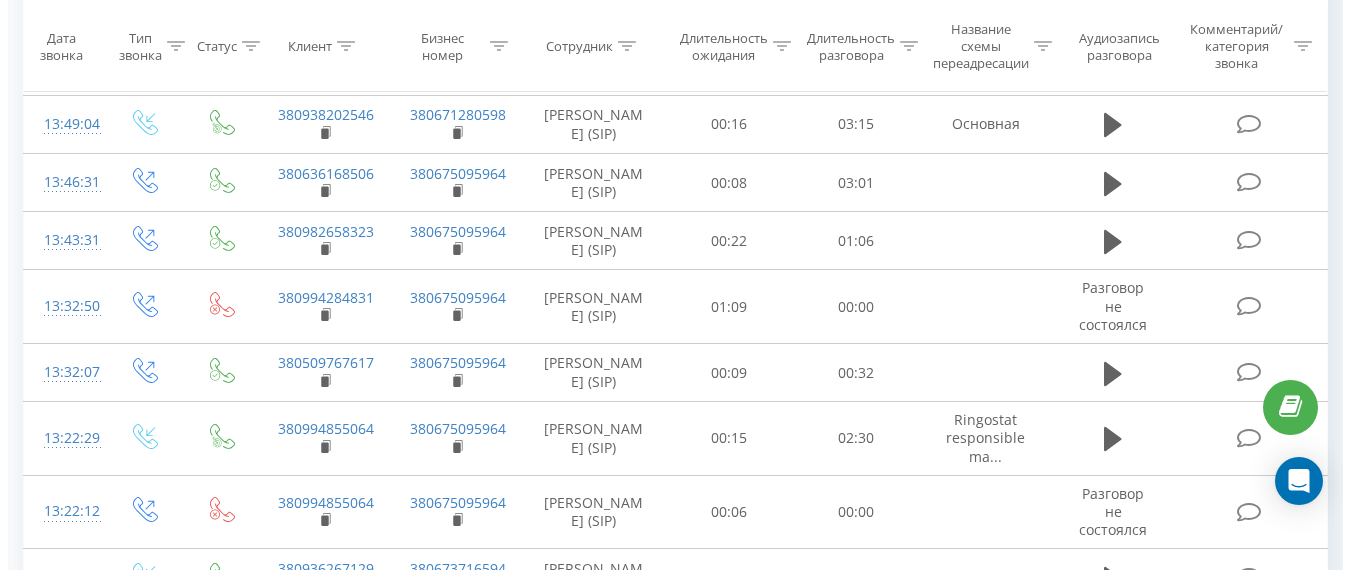 scroll, scrollTop: 832, scrollLeft: 0, axis: vertical 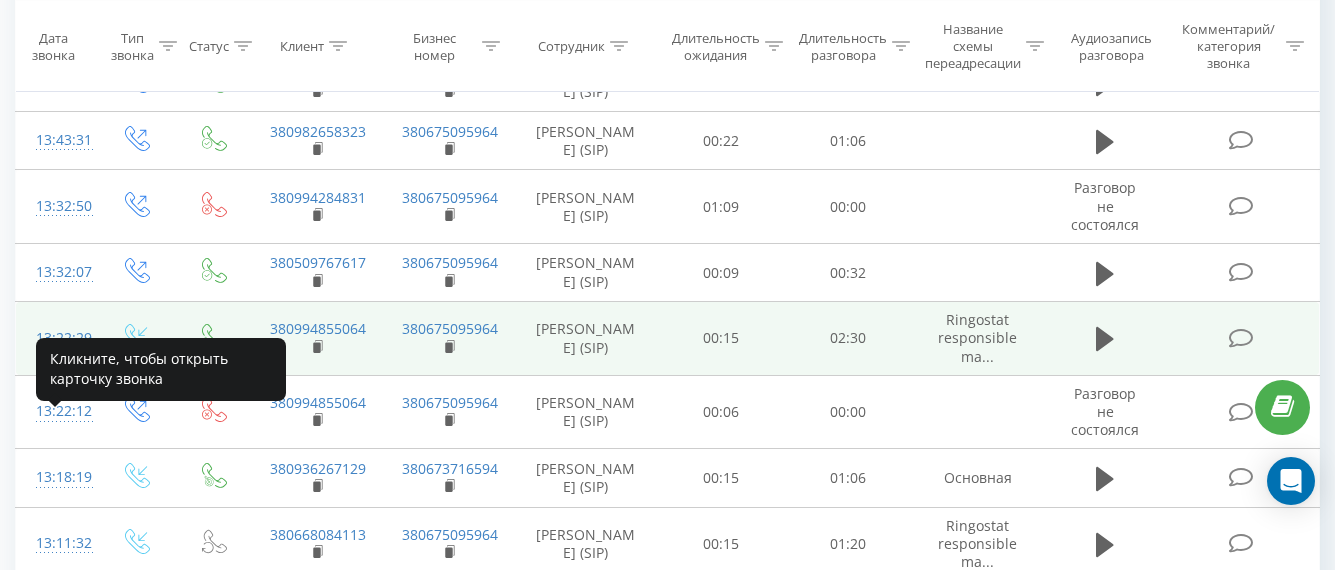 click on "13:22:29" at bounding box center (56, 338) 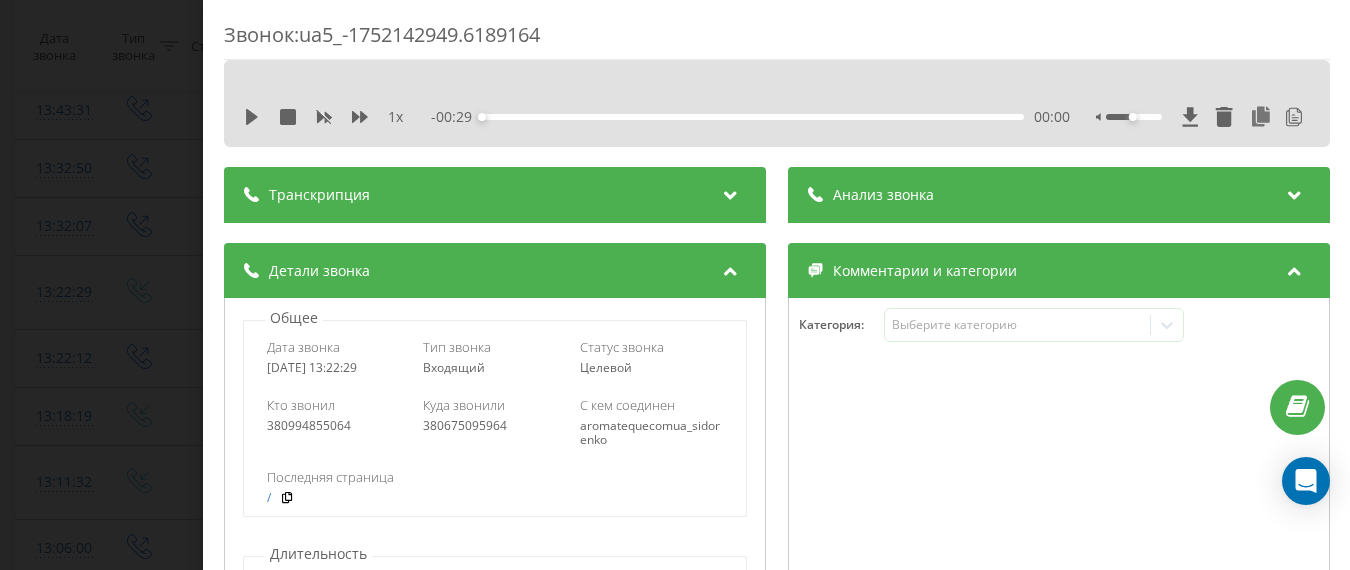 click on "Анализ звонка" at bounding box center [1058, 195] 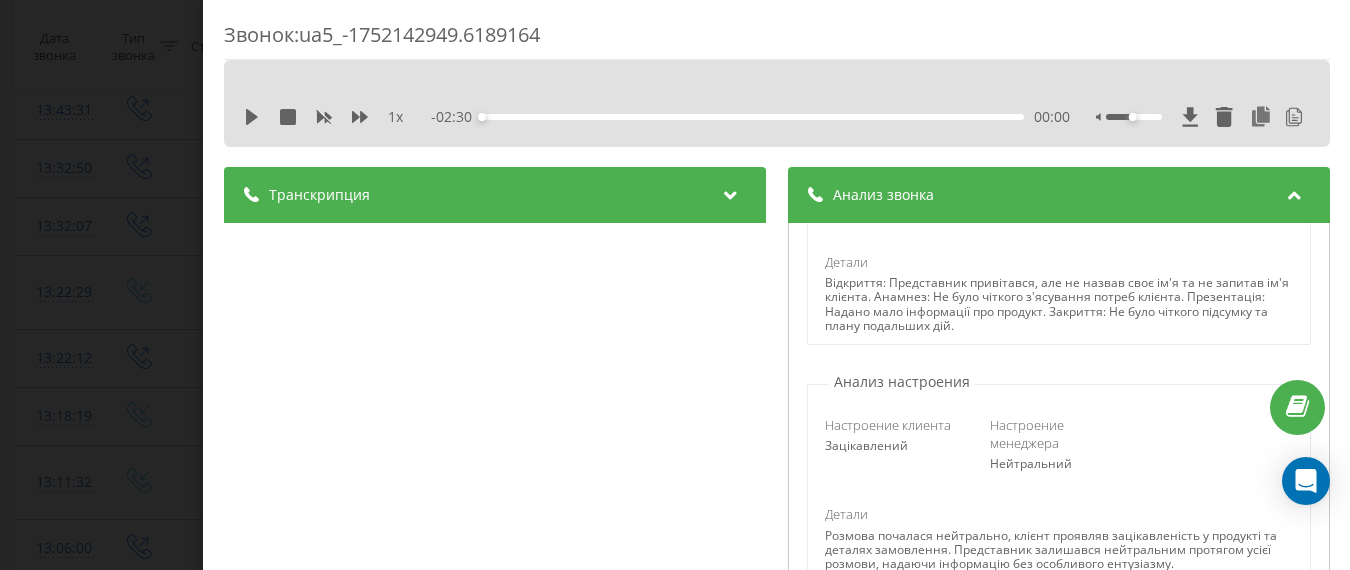 scroll, scrollTop: 563, scrollLeft: 0, axis: vertical 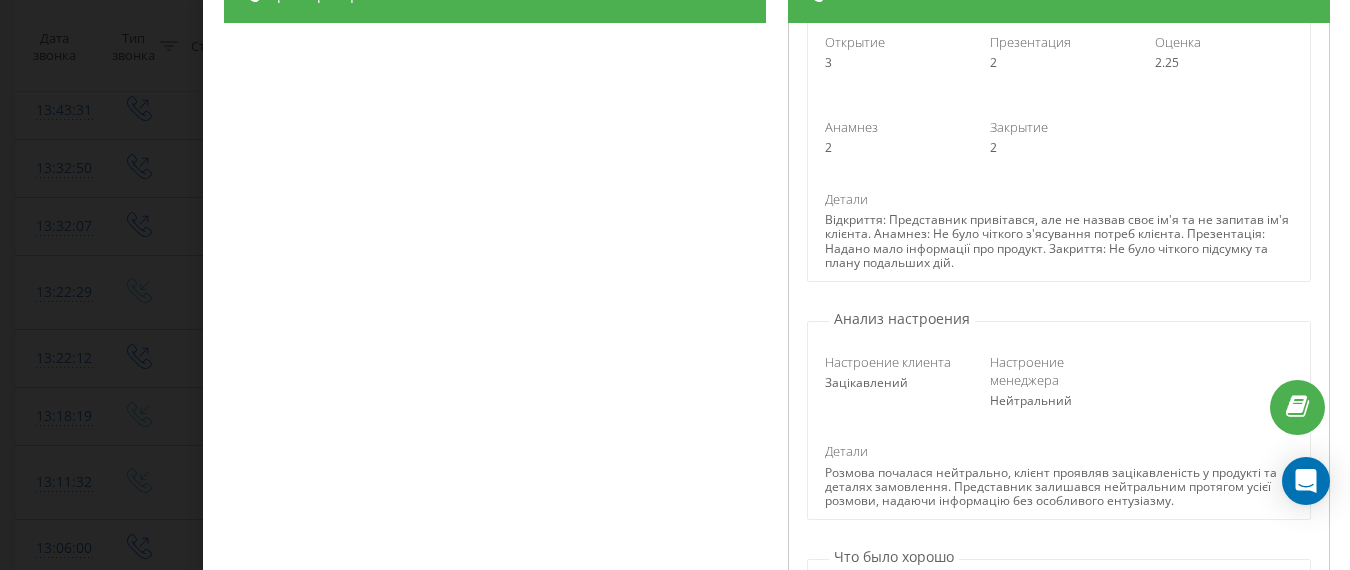 click on "Звонок :  ua5_-1752142949.6189164   1 x  - 02:30 00:00   00:00   Транскрипция 00:00 Ні, 00:00 Добрий день! 00:01 Інтернет-мазина Aromatec з водою. 00:06 От так, дульф. 00:07 Для підтвердження вашого замовлення на продукцію ляприрі всі позиції ми маємо в наявності. 00:13 Підкажіть, будь ласка, сироватка з ефектом ліфтингу у вас 2 годиниці, правильно? 00:18 мабуть, одна жалость двічі. 00:18 Одна тільки. 00:20 Одна. 00:20 Одна для лиця і одна під очі. 00:23 Так, зараз фіксуємо так для контролю. 00:23 Сині флакончики по-одному. 00:25 Всіх позицій по-одному. 00:27 Так, тоді ми змінимо на одну позицію. 00:30 00:32 00:34 00:35 00:38 Правильно? 00:40 00:44" at bounding box center (675, 285) 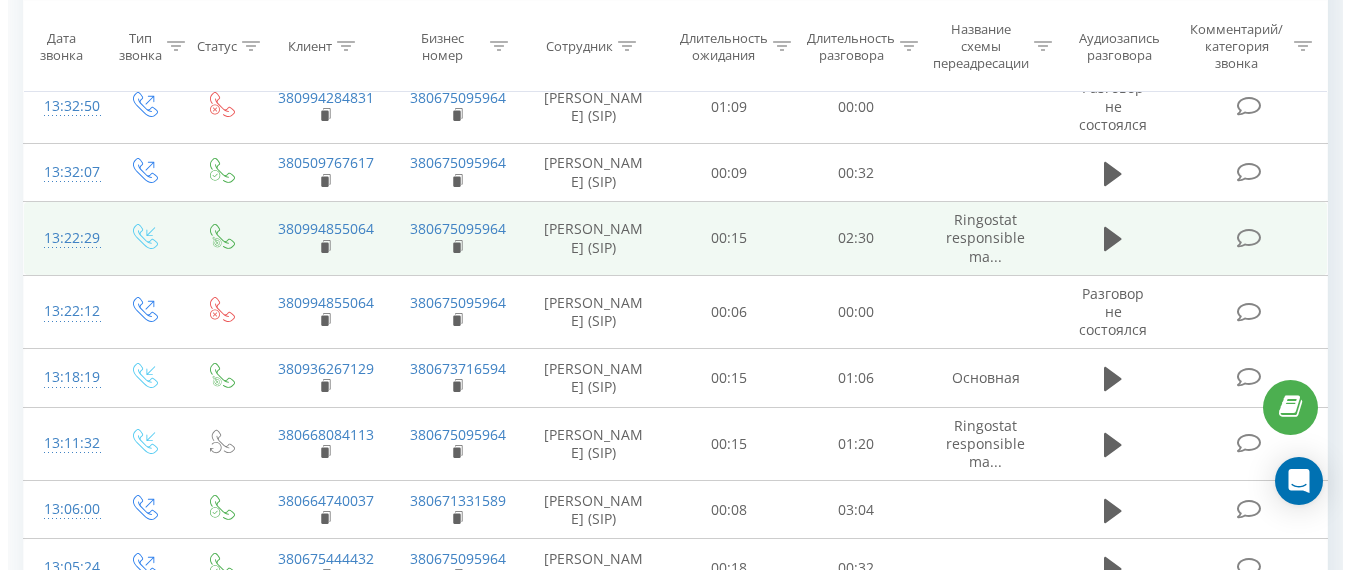 scroll, scrollTop: 1032, scrollLeft: 0, axis: vertical 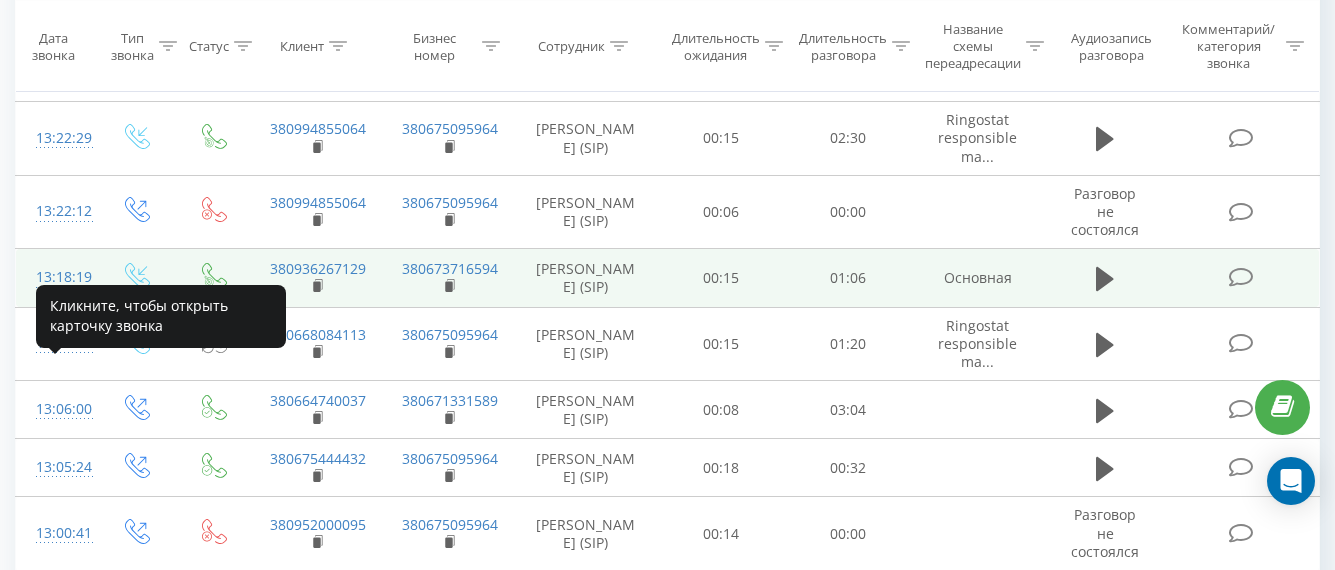 click on "13:18:19" at bounding box center (56, 277) 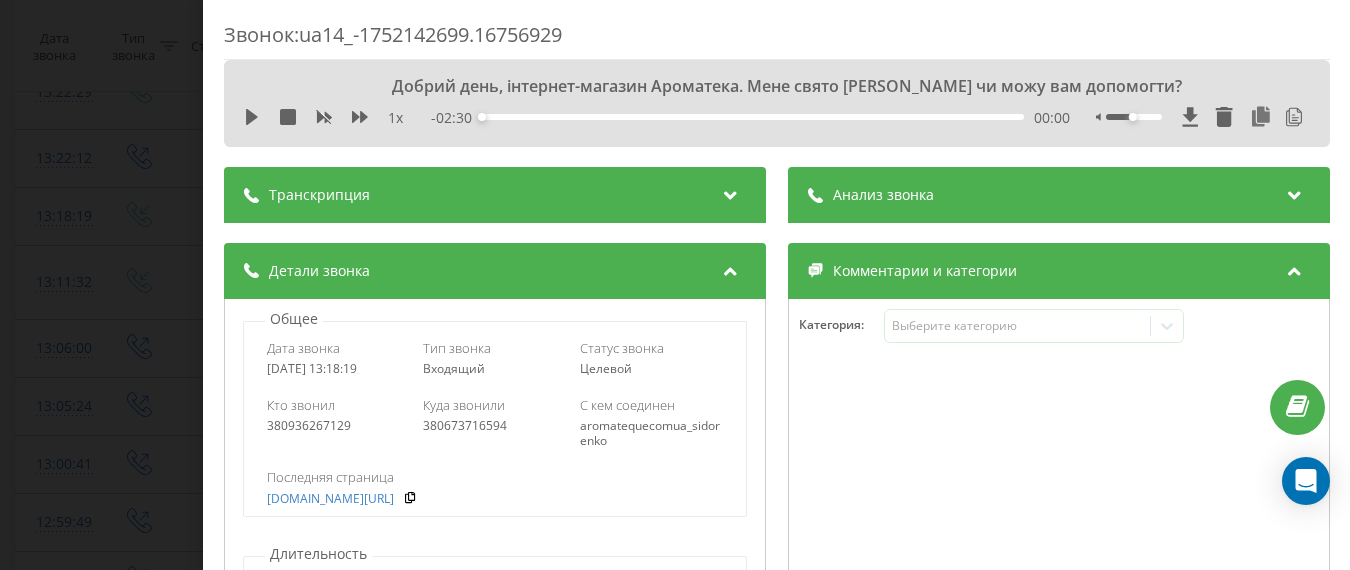 click on "Транскрипция Для анализа AI будущих звонков  настройте и активируйте профиль на странице . Если профиль уже есть и звонок соответствует его условиям, обновите страницу через 10 минут – AI анализирует текущий звонок. Анализ звонка Название профиля AI Тема диалога Допомога із сертифікатами, промокодами, кешбеком Итог звонка Оценка диалога Открытие 4 Презентация 3 Оценка 3.25 Анамнез 3 Закрытие 3 Детали Анализ настроения Настроение клиента Зацікавлений Настроение менеджера Професійний Детали Что было хорошо 1. Ввічливе привітання та представлення компанії 3 : :" at bounding box center [777, 888] 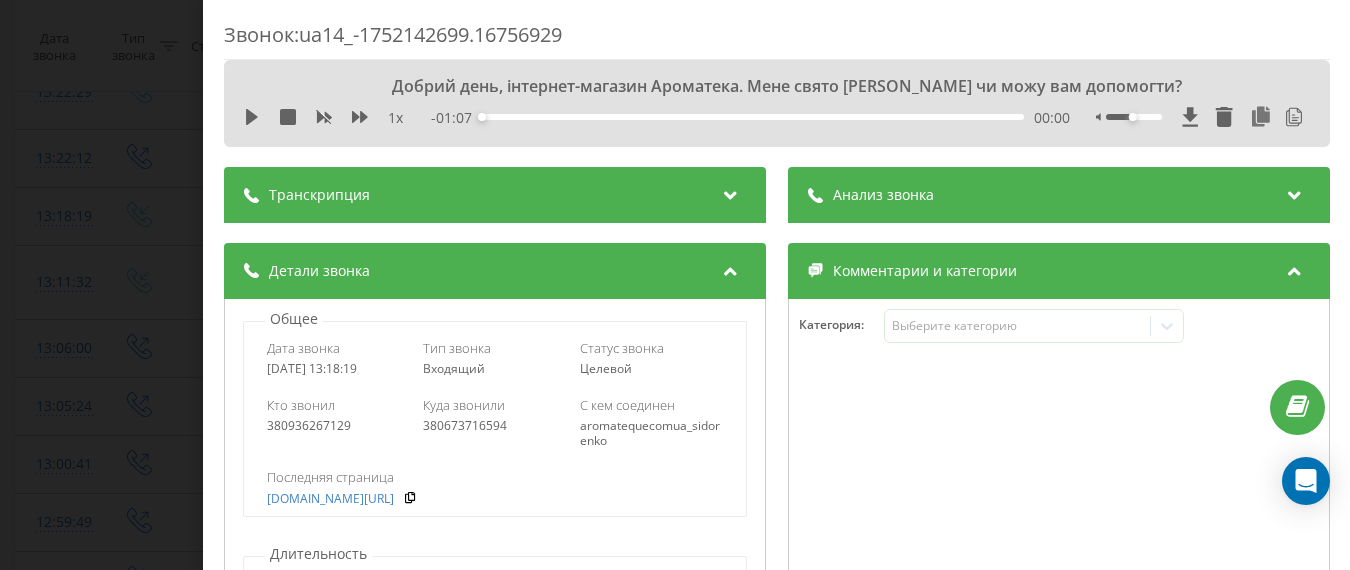 click on "Анализ звонка" at bounding box center (1058, 195) 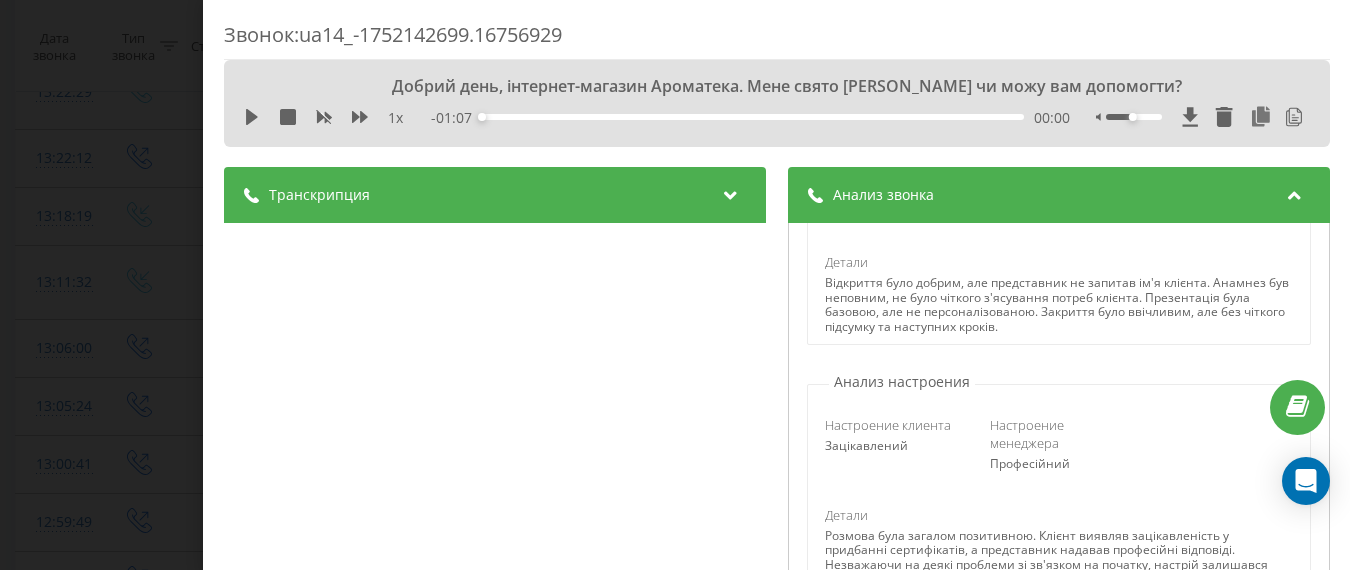 scroll, scrollTop: 563, scrollLeft: 0, axis: vertical 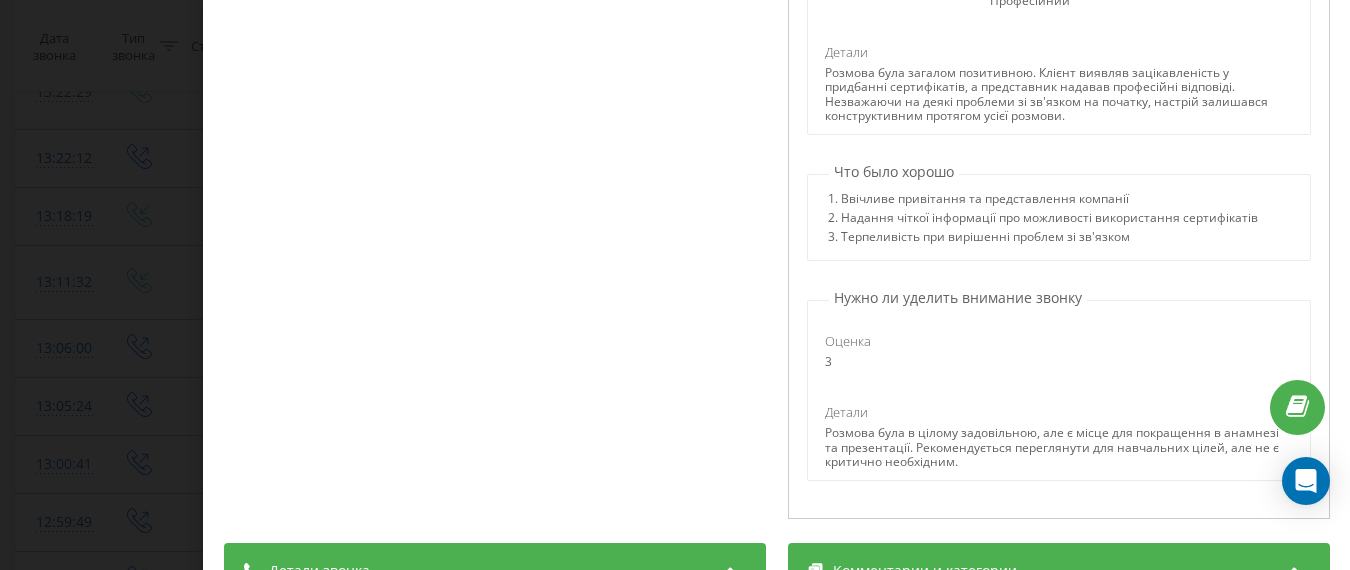 click on "Звонок :  ua14_-1752142699.16756929 Добрий день, інтернет-магазин Ароматека. Мене свято Ольга чи можу вам допомогти?   1 x  - 01:07 00:00   00:00   Транскрипция 00:00 Добрий день, інтернет-магазин Ароматека. Мене свято Ольга чи можу вам допомогти? 00:00 Транскрибуйте, я б хотела купитися на ваших сертификатах. Ага... Я вислово починить ОМИНОС, ПРОСТУ. 00:12 Пропрошуємо вас погано чутно 00:16 Алло 00:18 Так 00:19 Відправляємо фізичною новою поштою, але можливість придбання електронного також передачена. 00:30 Ароматека - назва бренду 00:32 00:36 Чи є електронні сертифікати неможливо обміняти. 00:36 Угу 00:44 AI 4" at bounding box center (675, 285) 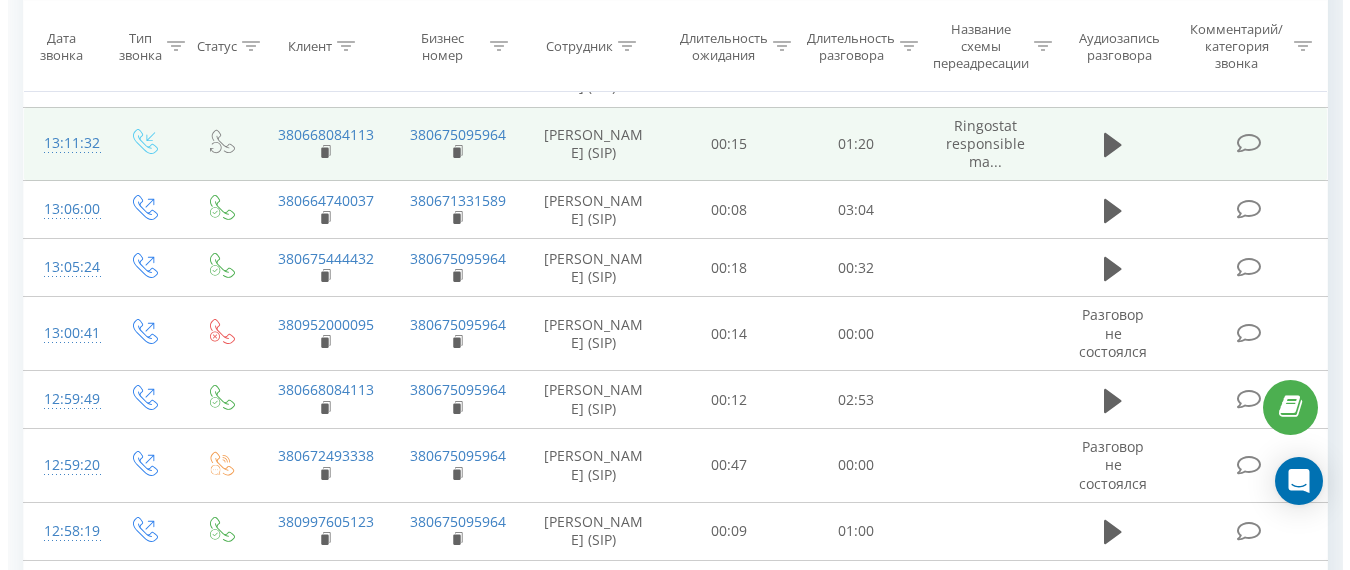 scroll, scrollTop: 1332, scrollLeft: 0, axis: vertical 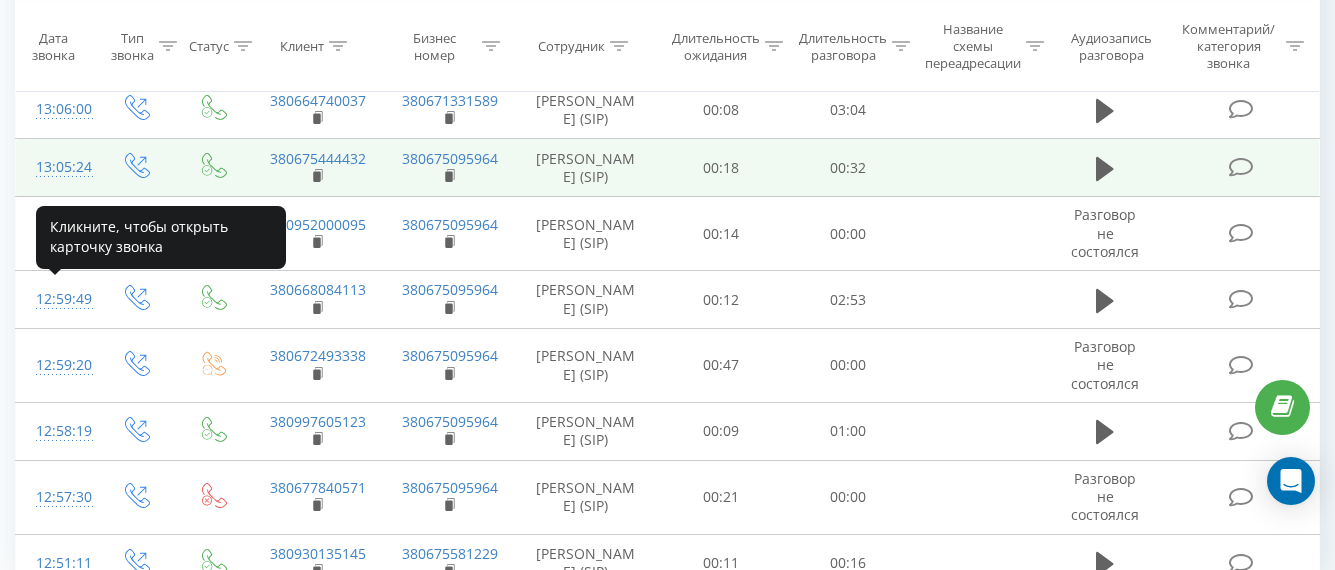 click on "13:05:24" at bounding box center (56, 167) 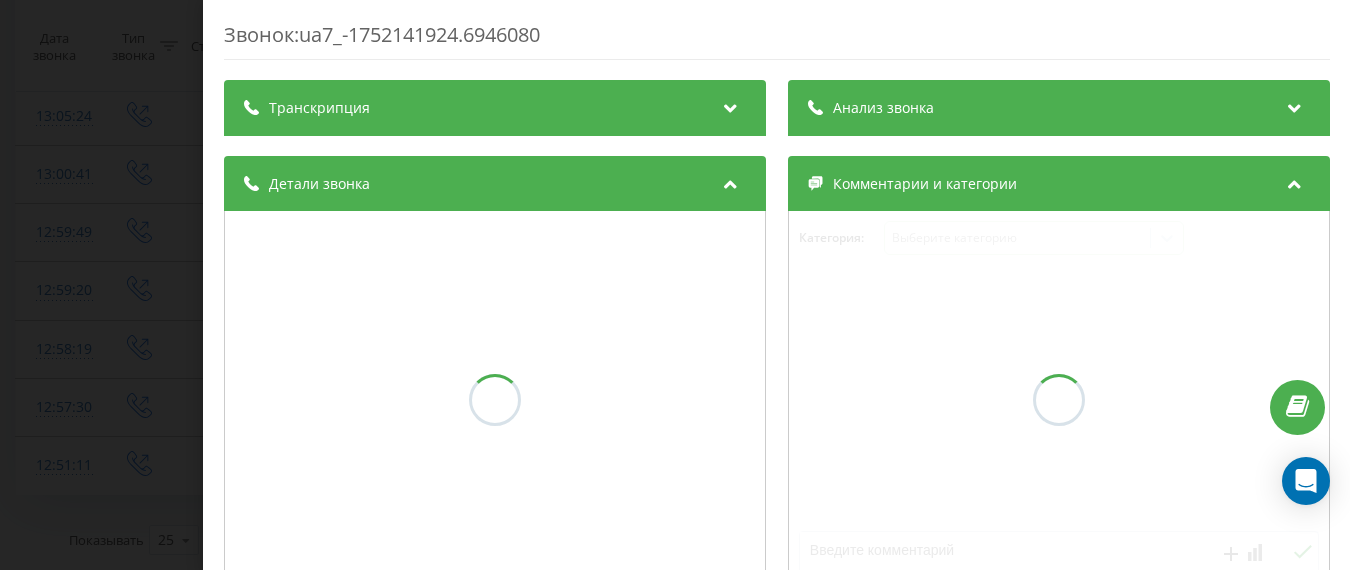 click on "Анализ звонка" at bounding box center (1058, 108) 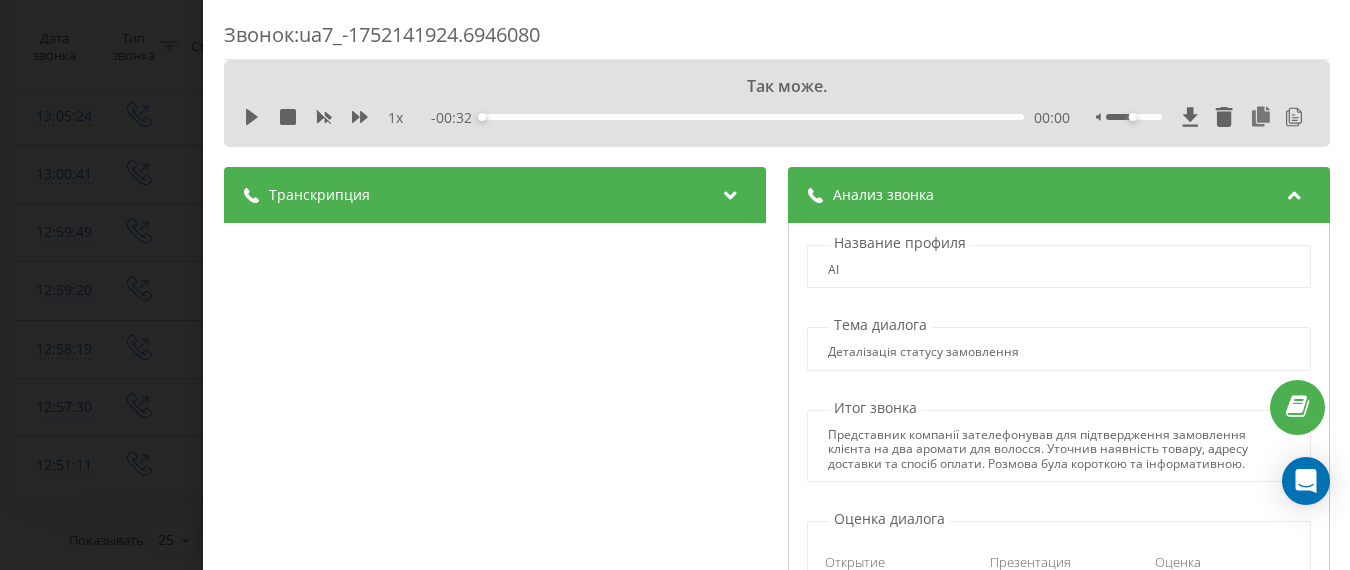 scroll, scrollTop: 100, scrollLeft: 0, axis: vertical 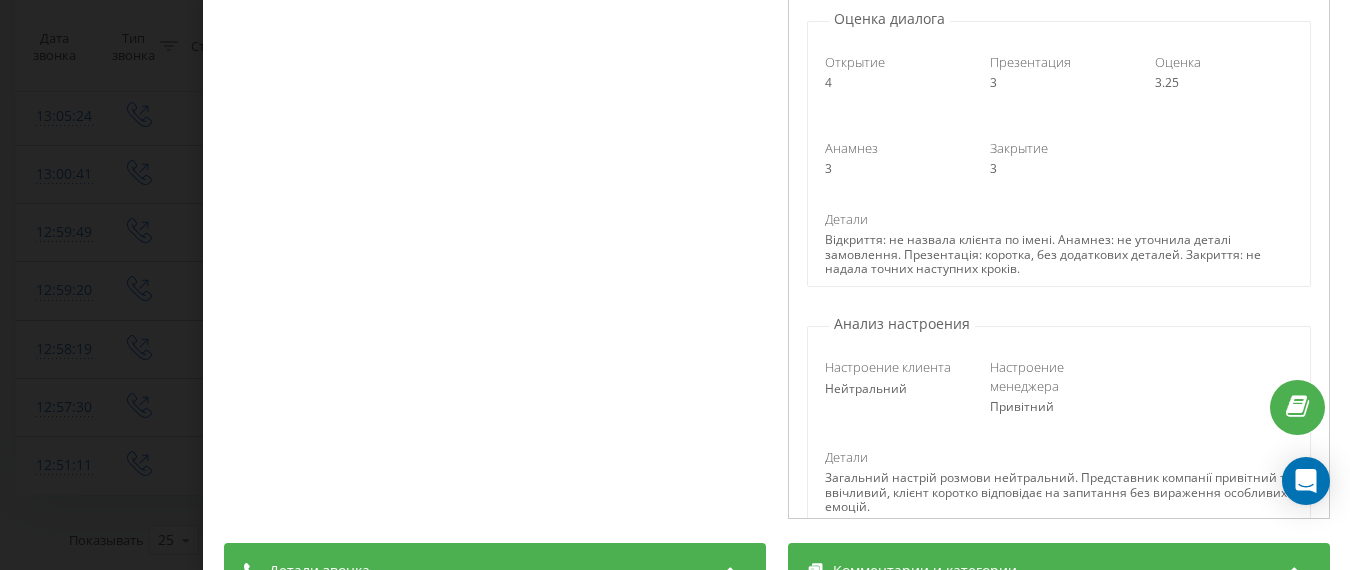 click on "Звонок :  ua7_-1752141924.6946080 Так може.   1 x  - 00:32 00:00   00:00   Транскрипция 00:00 Так може. 00:00 Добрий день, інтернет-мазві на ароматека. Мене звати Ольга. Чи зручно вам говорити? 00:11 Ми телефонуємо для підтвердження вашого замовлення на два "Аромати" для волосся: 'Балде Афрік' та «Хаула Гоуст». 00:14 ТАК ВИРНО 00:17 Маємо їх в наявності - готовий сьогодні відправити у Київна 51 відділення; 00:22 Вам буде зрученьше сплатити при отриманнє, правильно? 00:25 Добре, так тоді готимемо до відправлення. Очекуйте від нас смс-інформування 00:26 УГУ 00:28 Дякую. Бачу мене 00:30 На все добре! До побачення AI 4" at bounding box center [675, 285] 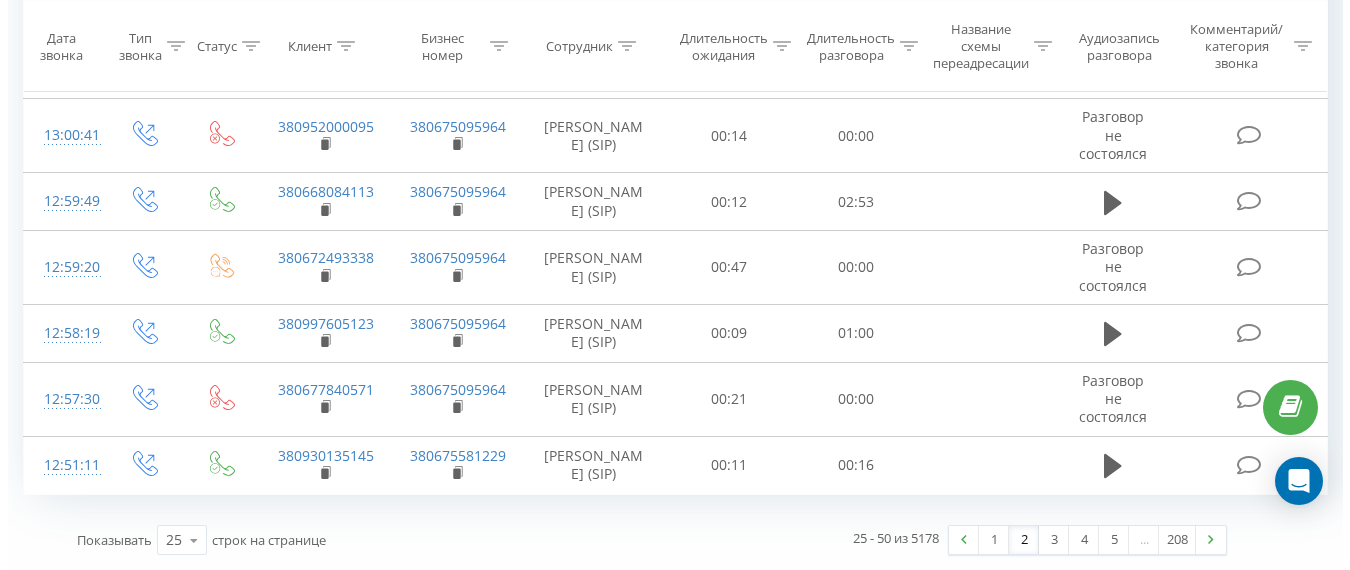scroll, scrollTop: 1614, scrollLeft: 0, axis: vertical 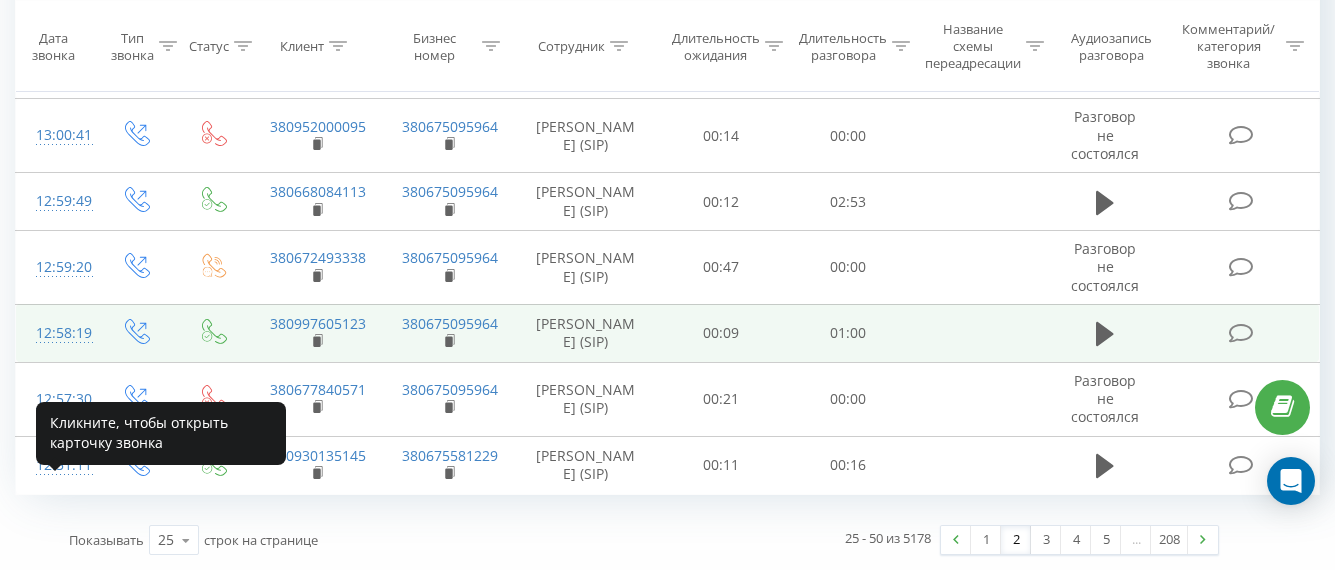 click on "12:58:19" at bounding box center [56, 333] 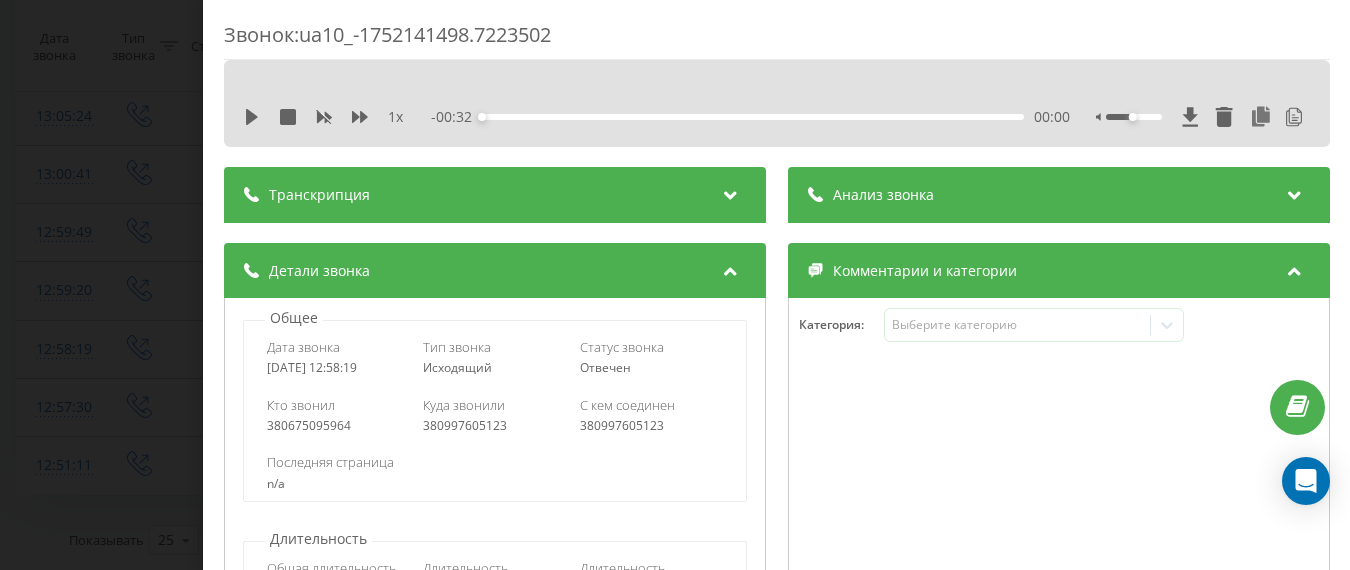 click on "Анализ звонка" at bounding box center (1058, 195) 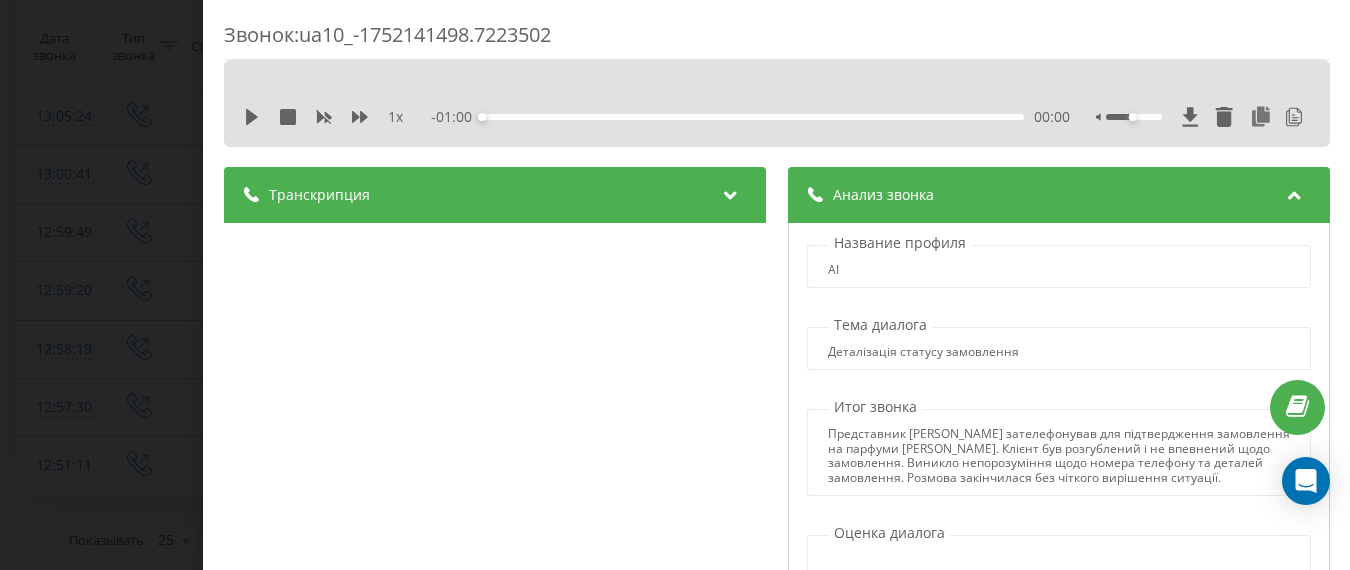 scroll, scrollTop: 200, scrollLeft: 0, axis: vertical 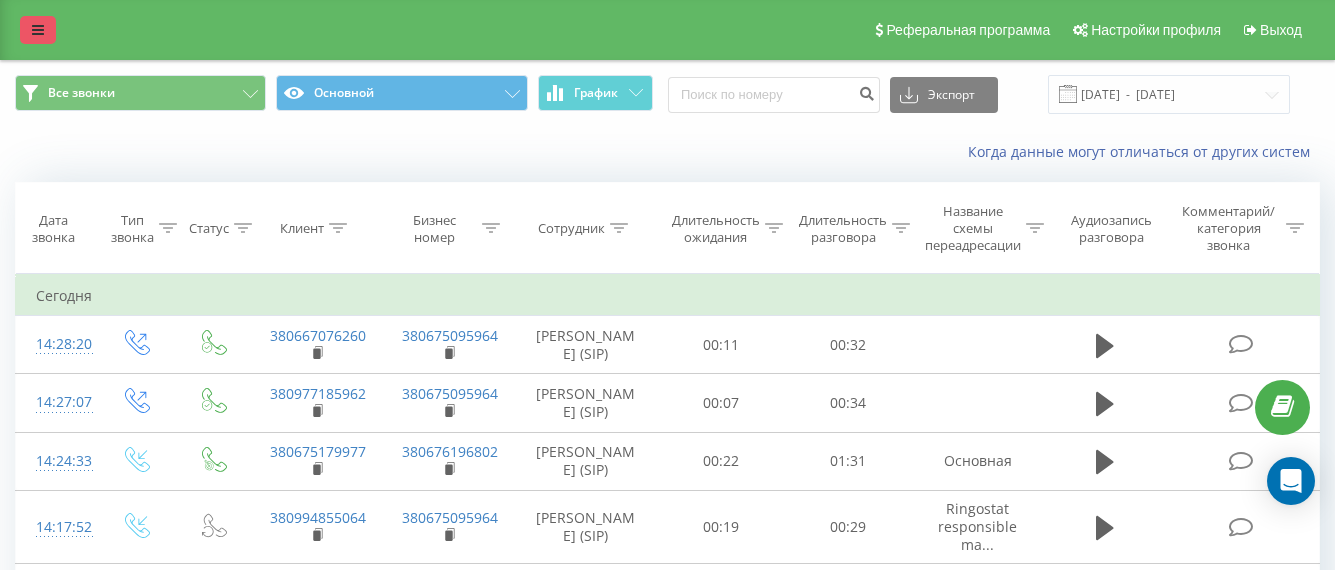 click at bounding box center (38, 30) 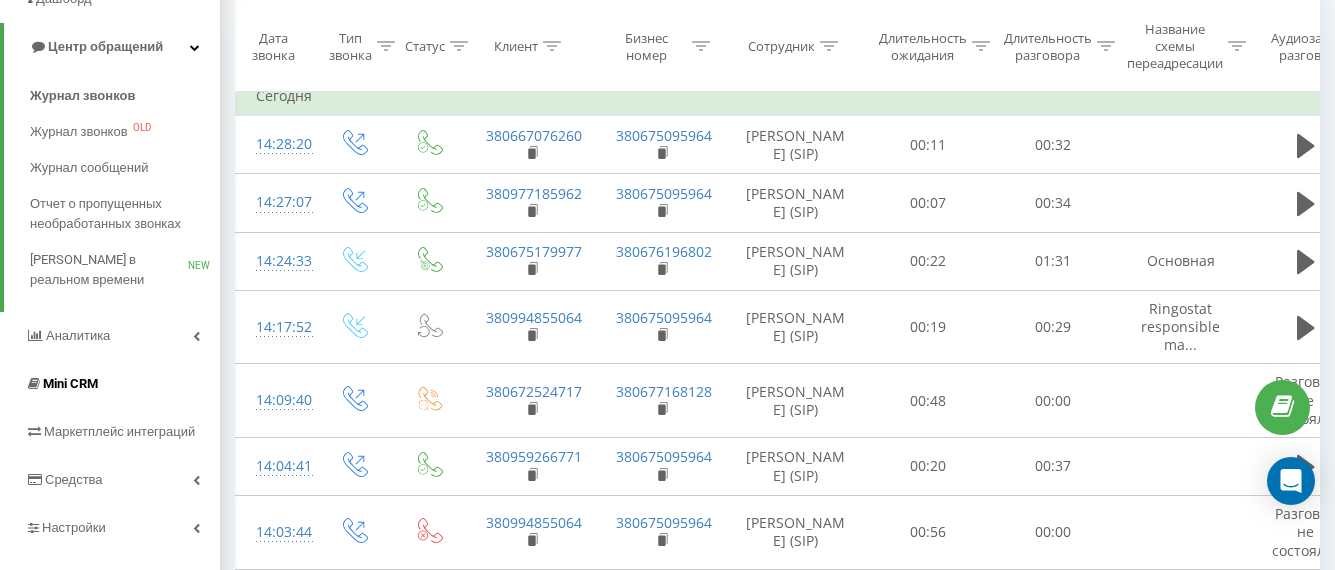 scroll, scrollTop: 300, scrollLeft: 0, axis: vertical 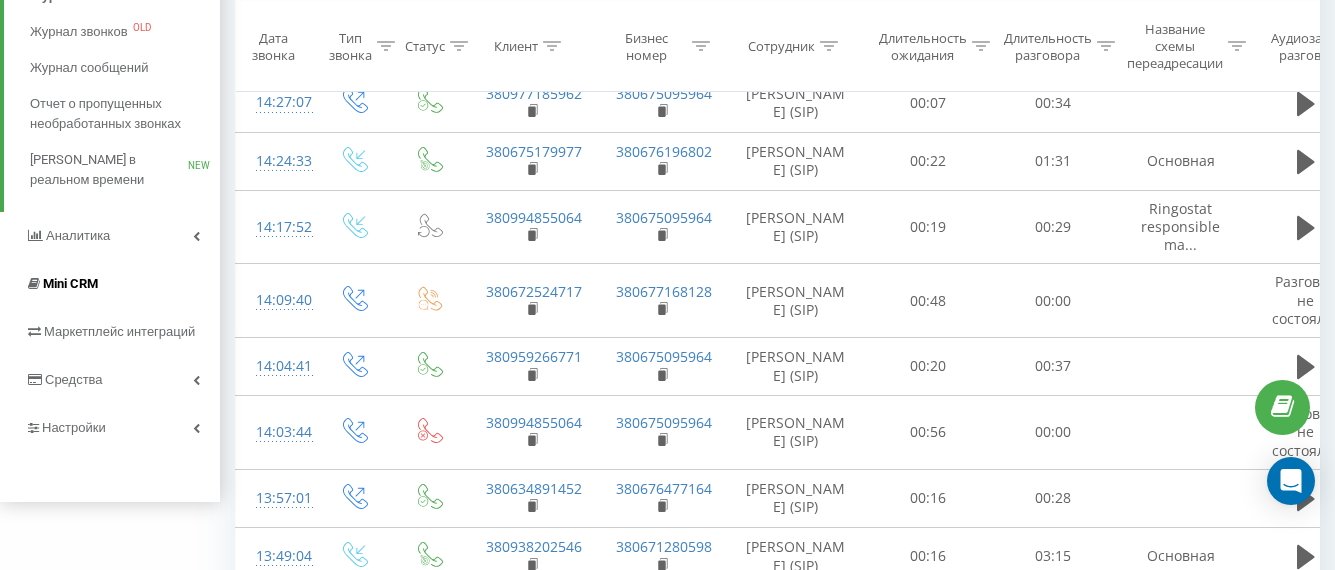 click on "Mini CRM" at bounding box center (61, 284) 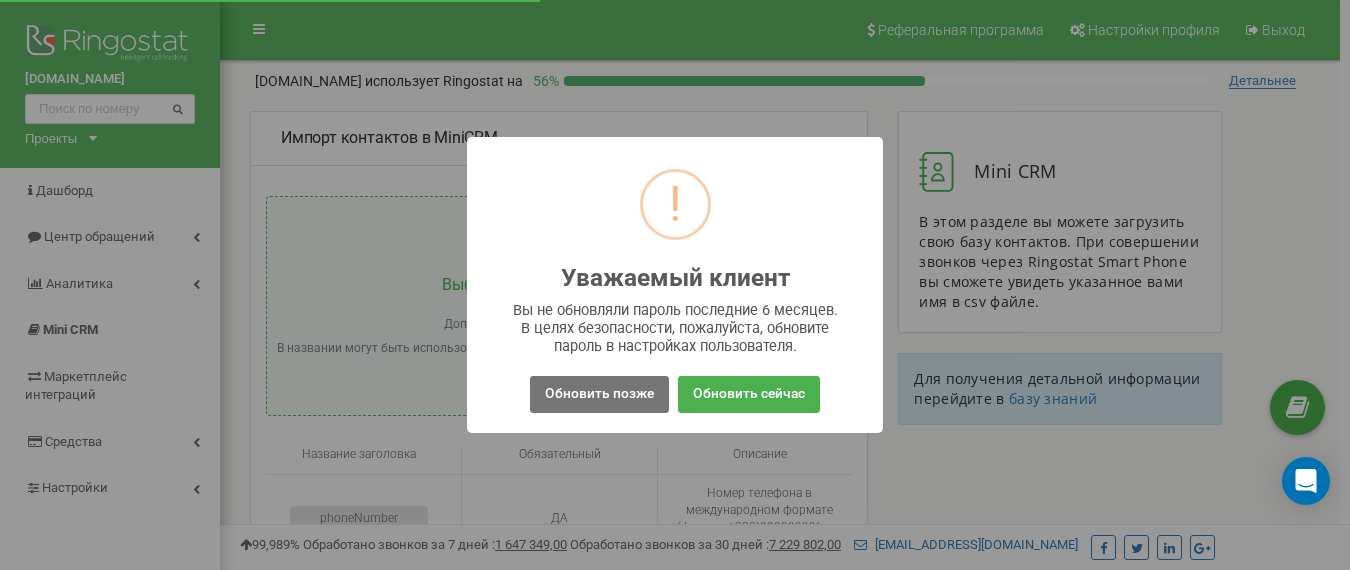 scroll, scrollTop: 0, scrollLeft: 0, axis: both 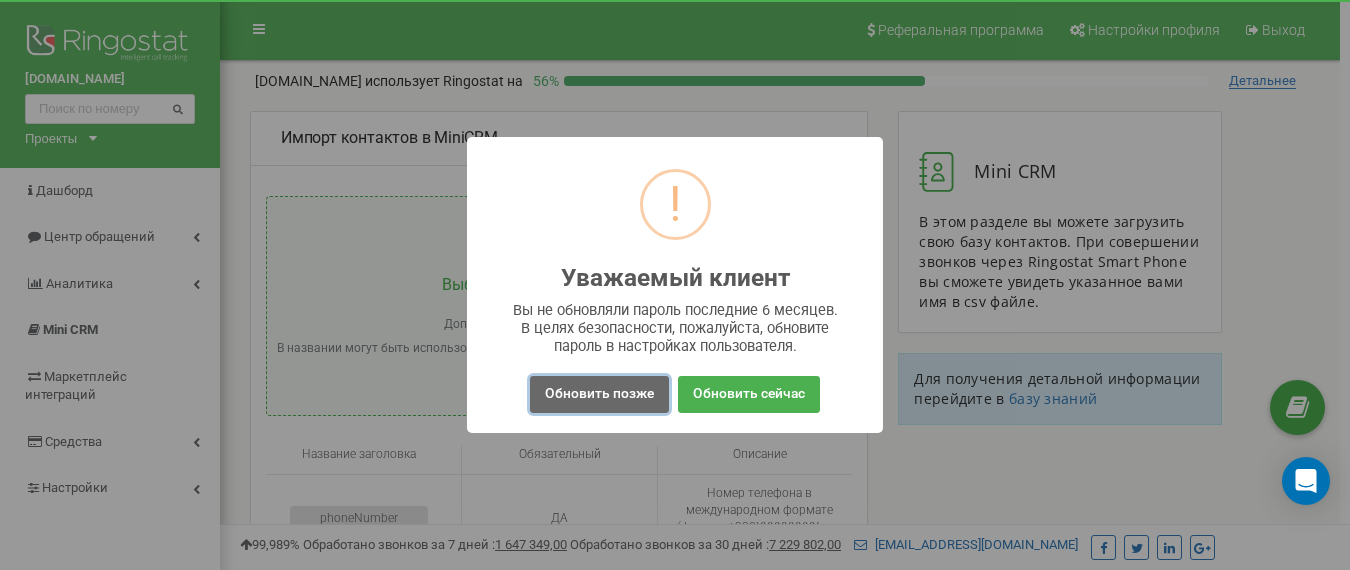 click on "Обновить позже" at bounding box center [599, 394] 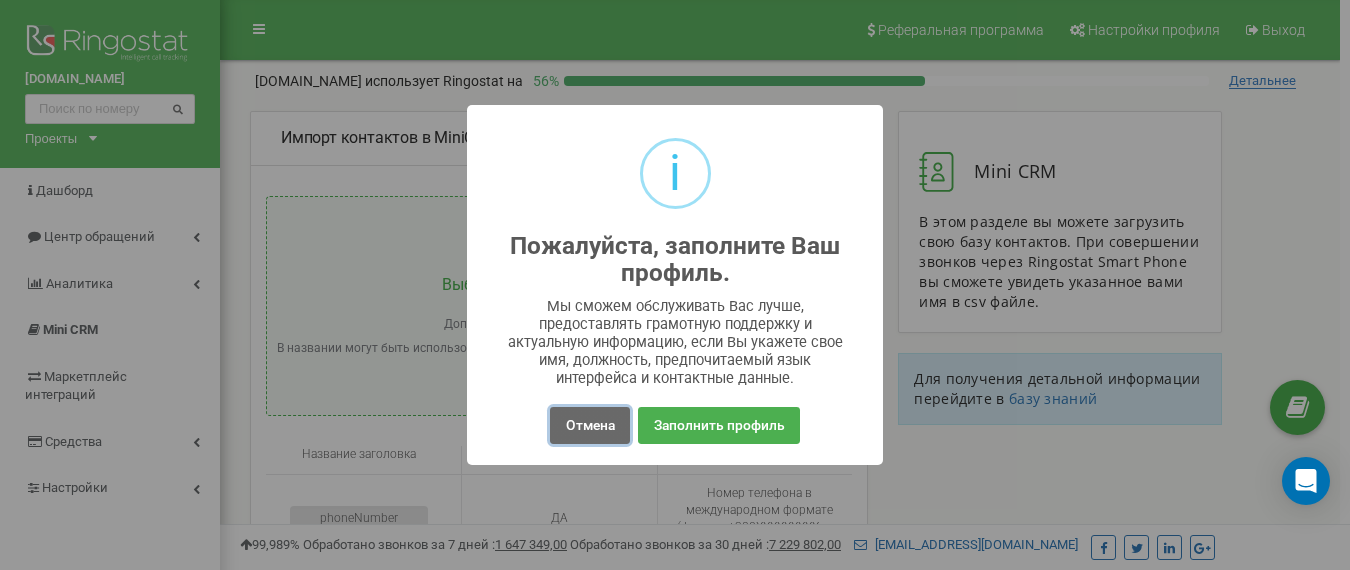 click on "Отмена" at bounding box center [589, 425] 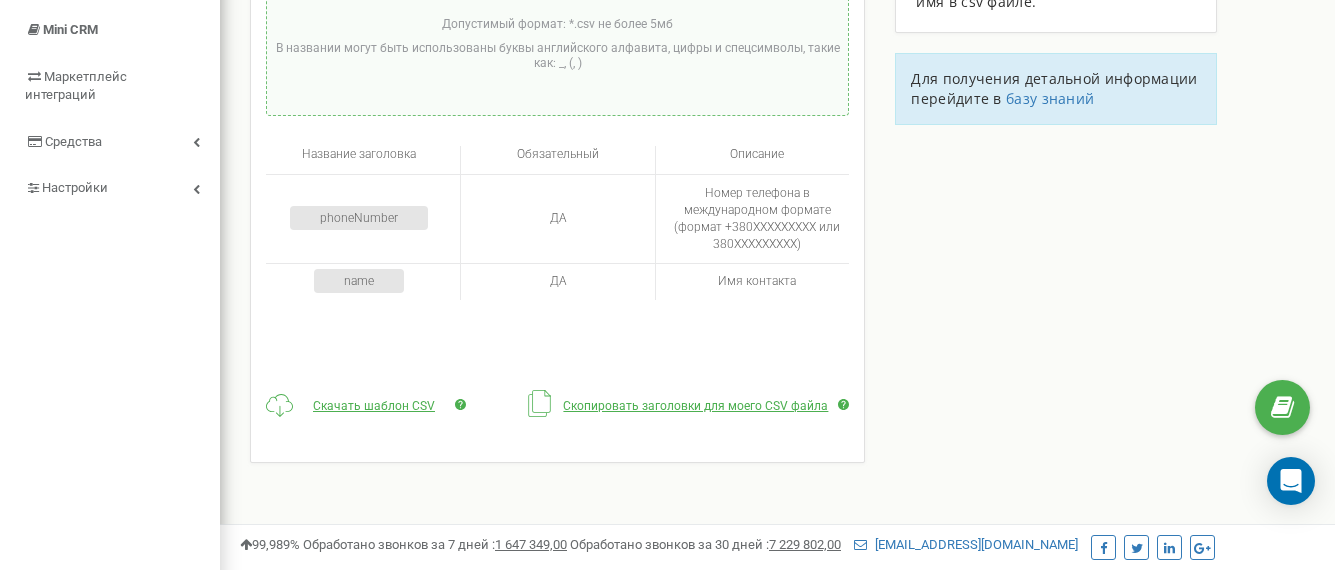 scroll, scrollTop: 100, scrollLeft: 0, axis: vertical 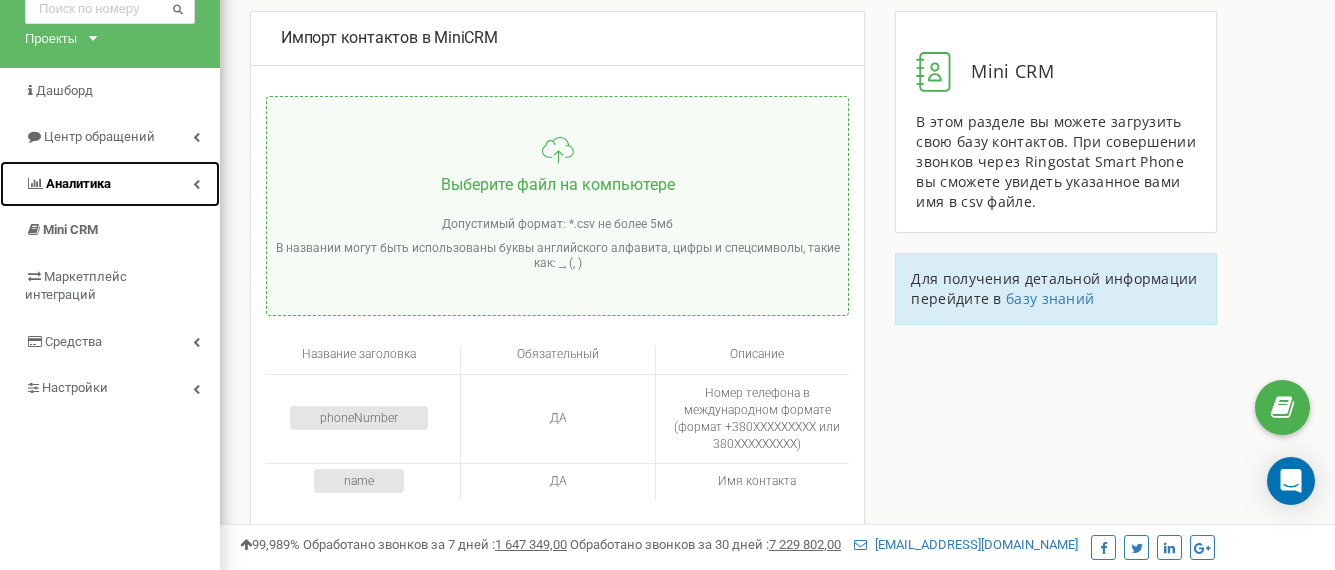 click on "Аналитика" at bounding box center (68, 184) 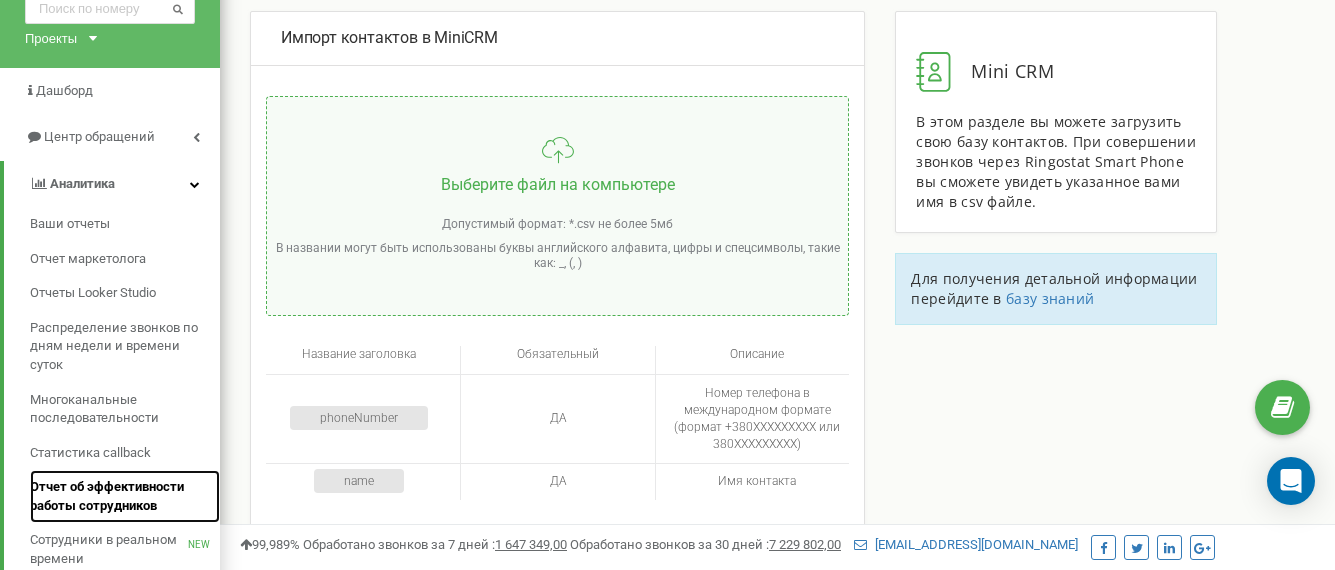 click on "Отчет об эффективности работы сотрудников" at bounding box center (120, 496) 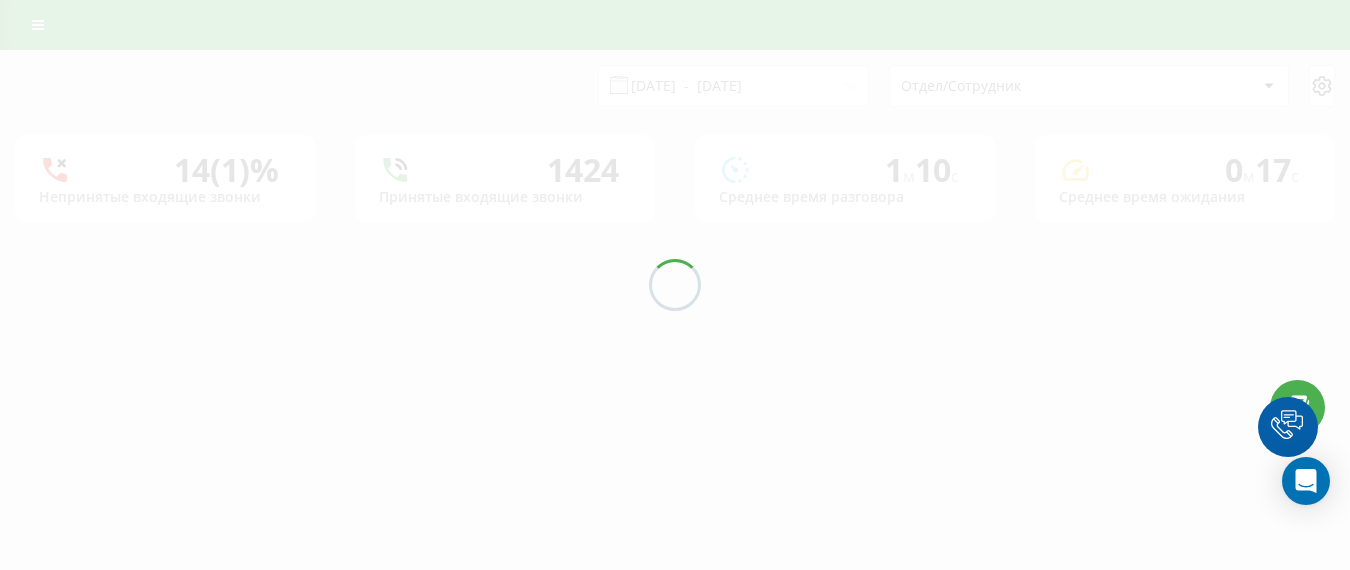 scroll, scrollTop: 0, scrollLeft: 0, axis: both 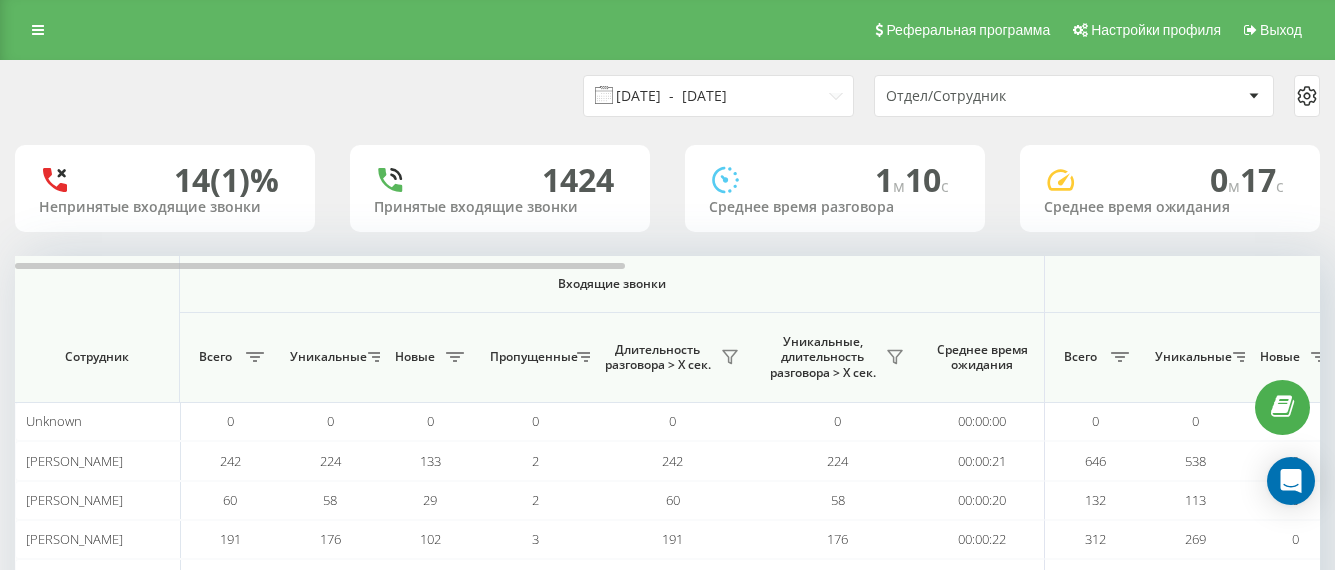 click on "[DATE]  -  [DATE]" at bounding box center (718, 96) 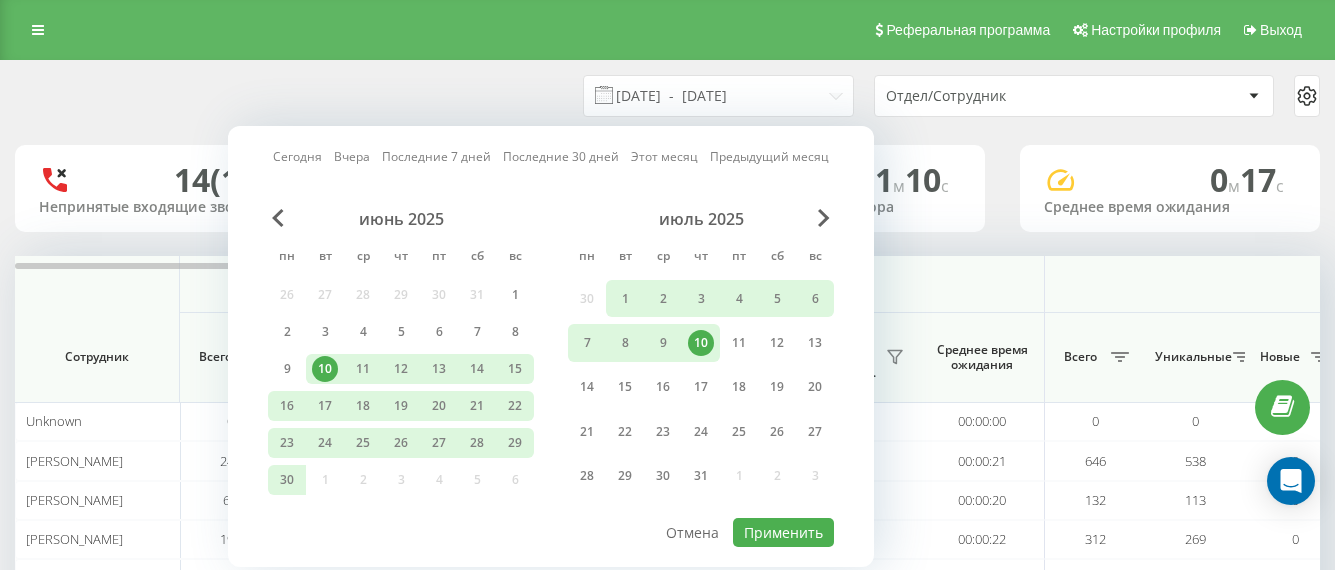 click on "10" at bounding box center (701, 343) 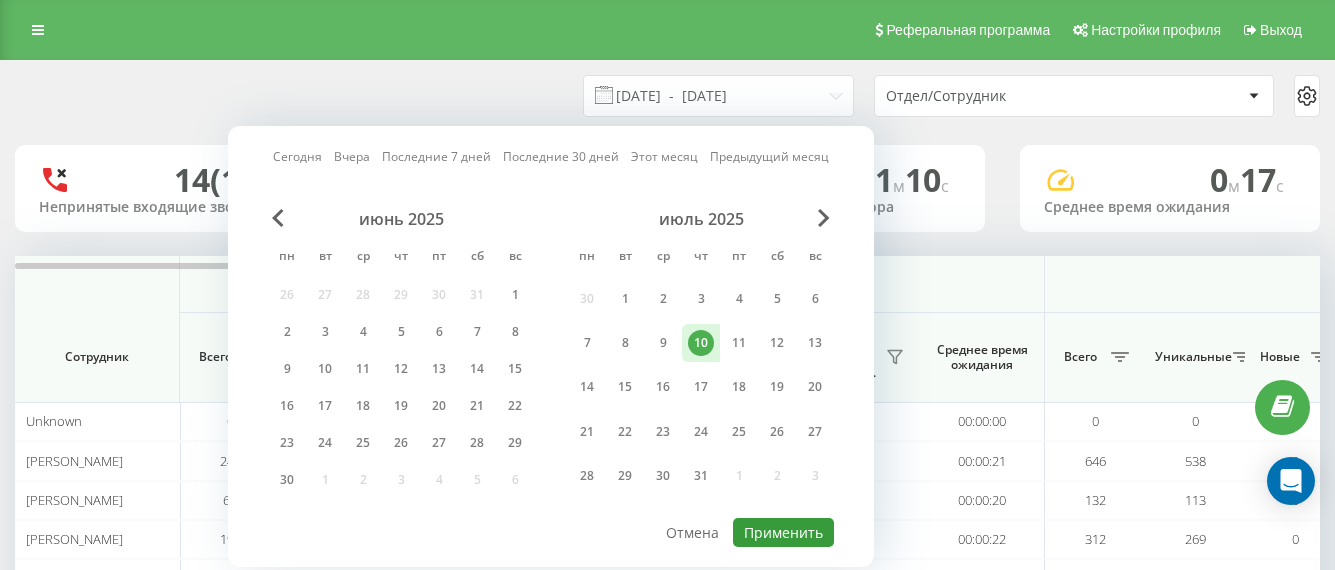 click on "Применить" at bounding box center (783, 532) 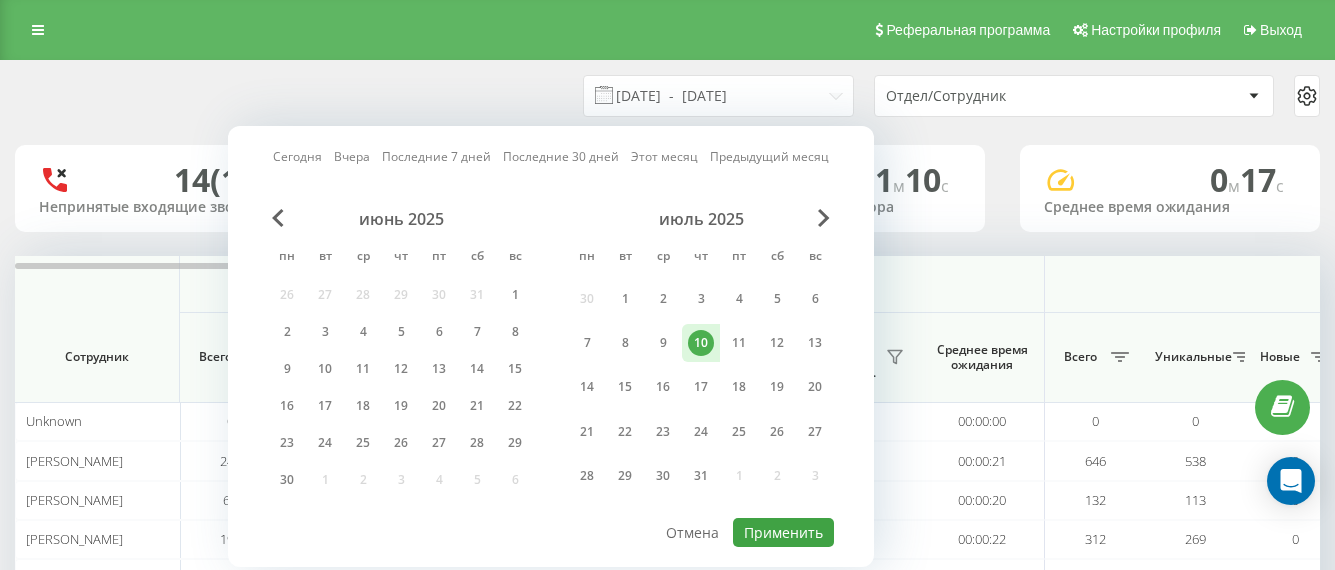type on "[DATE]  -  [DATE]" 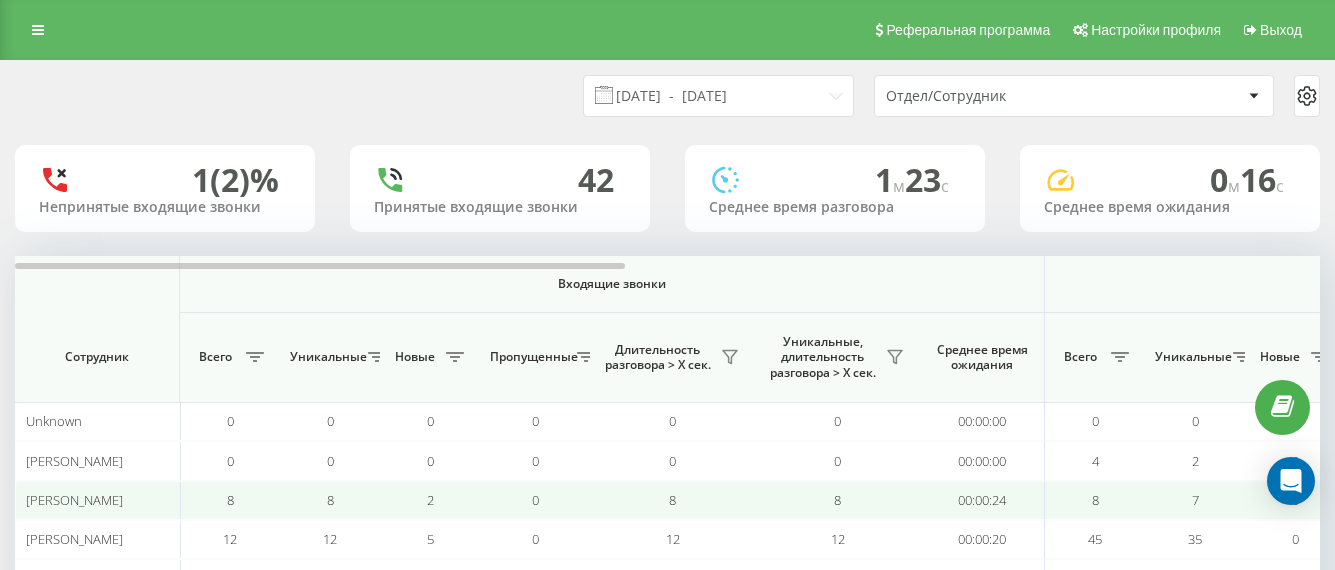 scroll, scrollTop: 166, scrollLeft: 0, axis: vertical 